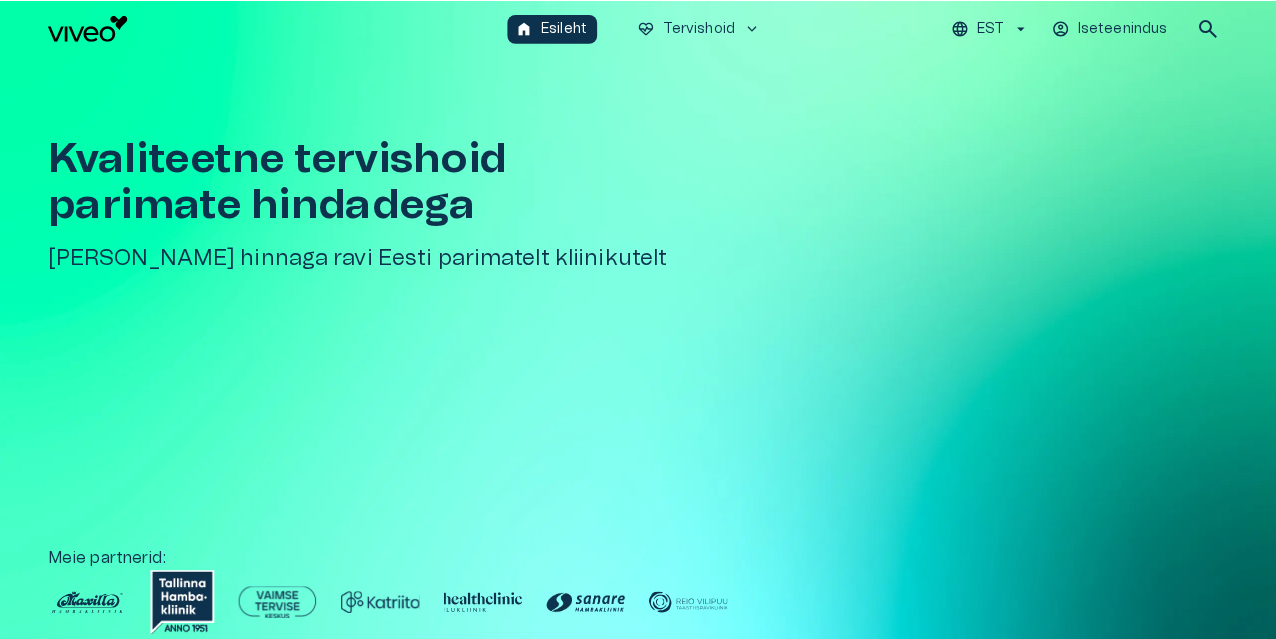 scroll, scrollTop: 0, scrollLeft: 0, axis: both 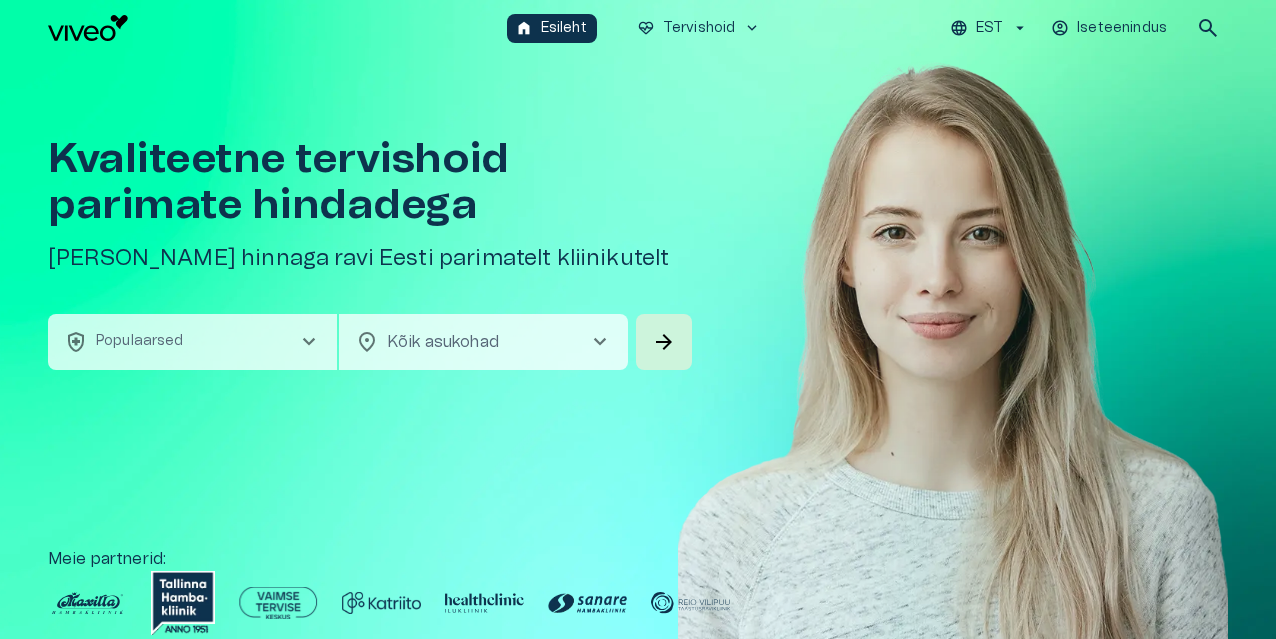 click on "chevron_right" at bounding box center (309, 342) 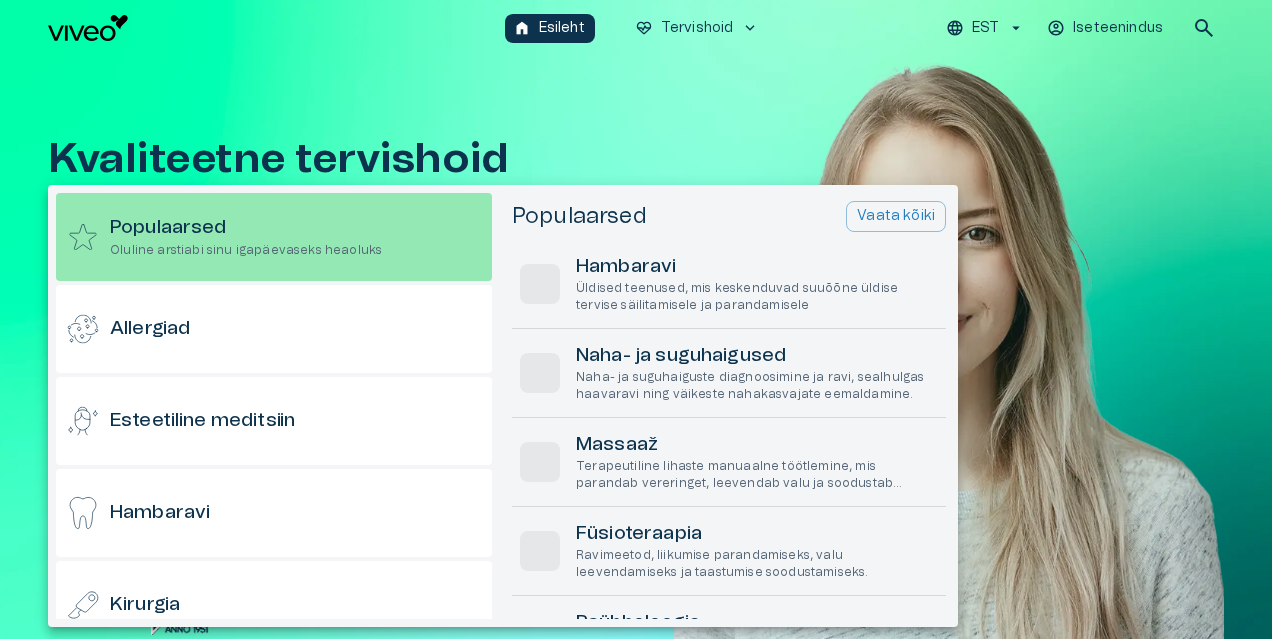 scroll, scrollTop: 56, scrollLeft: 0, axis: vertical 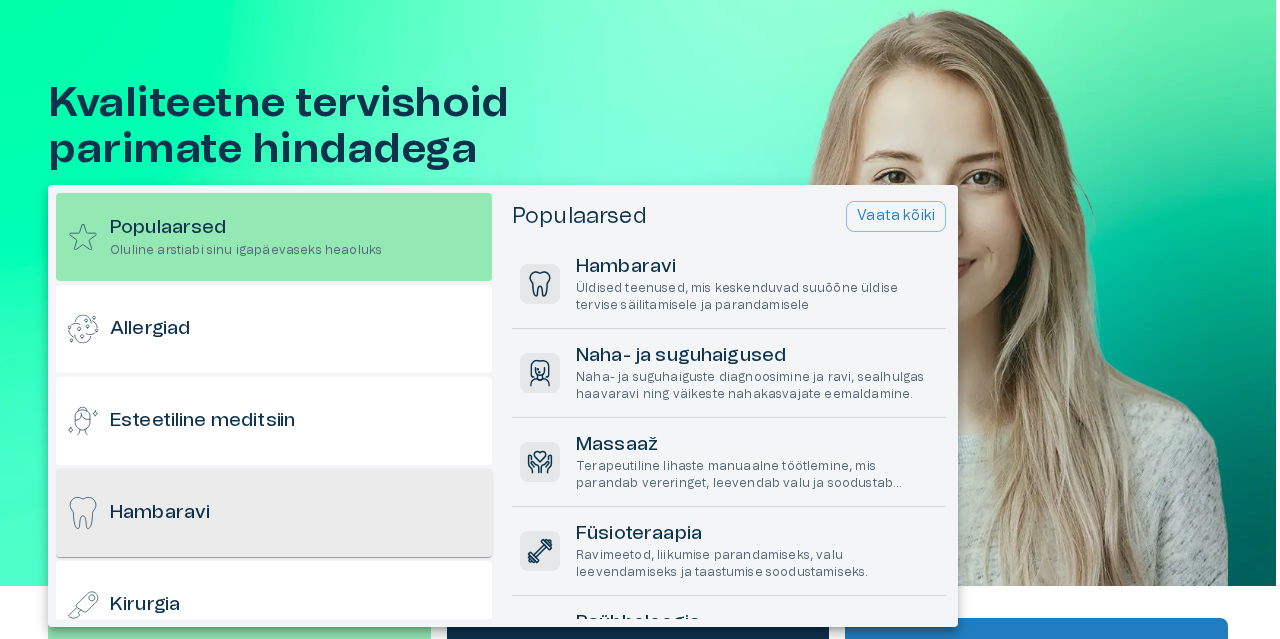 click on "Hambaravi" at bounding box center [274, 513] 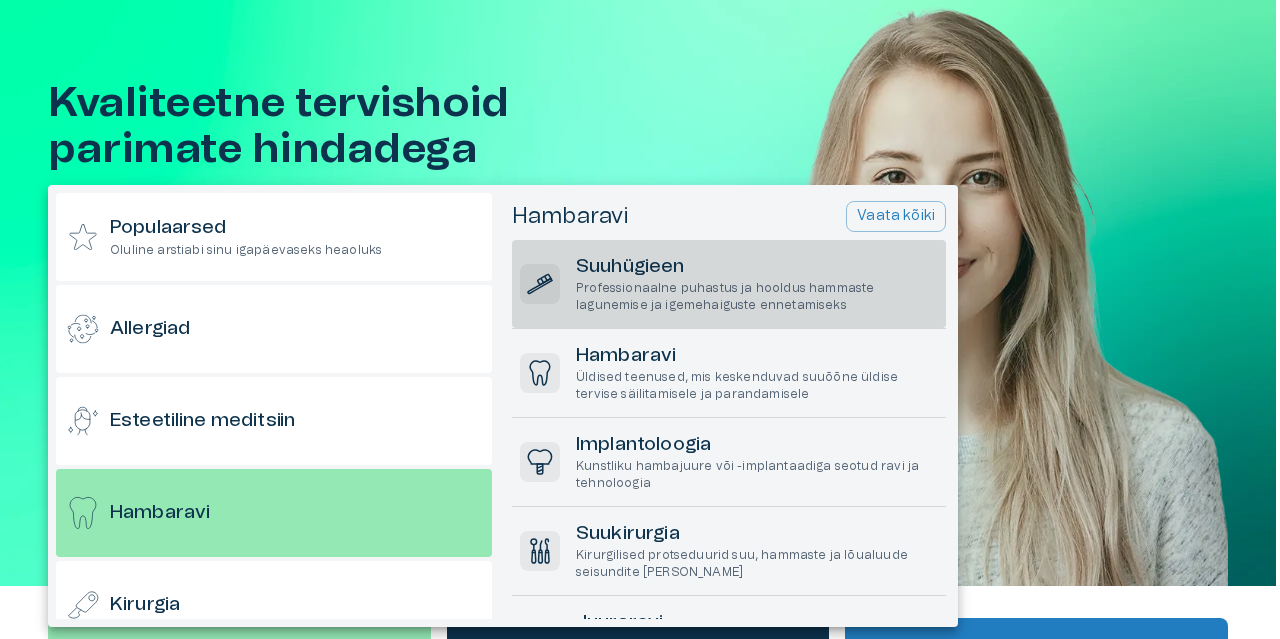 click on "Suuhügieen" at bounding box center (757, 267) 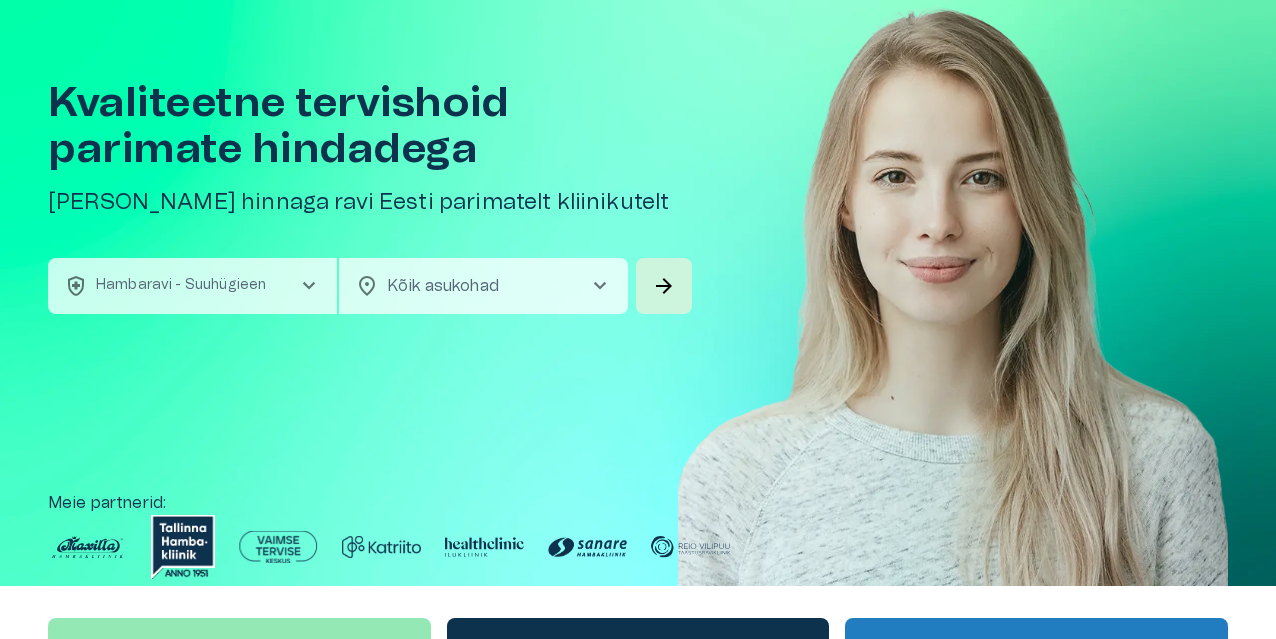click on "Hindame teie privaatsust Kasutame küpsiseid teie sirvimiskogemuse parandamiseks, isikupärastatud reklaamide või sisu esitamiseks ja liikluse analüüsimiseks. Klõpsates "Nõustun kõik", nõustute küpsiste kasutamisega.   [PERSON_NAME] lisaks Kohanda   Keeldu kõigist   Nõustun kõigiga   Kohandage nõusolekueelistused   Kasutame küpsiseid, et aidata teil tõhusalt navigeerida ja teatud funktsioone täita. Üksikasjalikku teavet kõigi küpsiste kohta leiate allpool iga nõusolekukategooria alt. Küpsised, mis on liigitatud kui Vajalikud", salvestatakse teie brauserisse, kuna need on olulised saidi põhifunktsioonide võimaldamiseks. ...  Näita rohkem Vajalikud Alati Aktiivne Vajalikud küpsised on veebisaidi põhifunktsioonide jaoks hädavajalikud ja [PERSON_NAME] nendeta ei toimi veebisait ettenähtud viisil.   Need küpsised ei salvesta isikuandmeid. Küpsis cf_clearance Kestvus 1 aasta Kirjeldus Description is currently not available. Küpsis cookieyes-consent Kestvus 1 aasta Kirjeldus Funktsionaalsed Küpsis _ga" at bounding box center (638, 263) 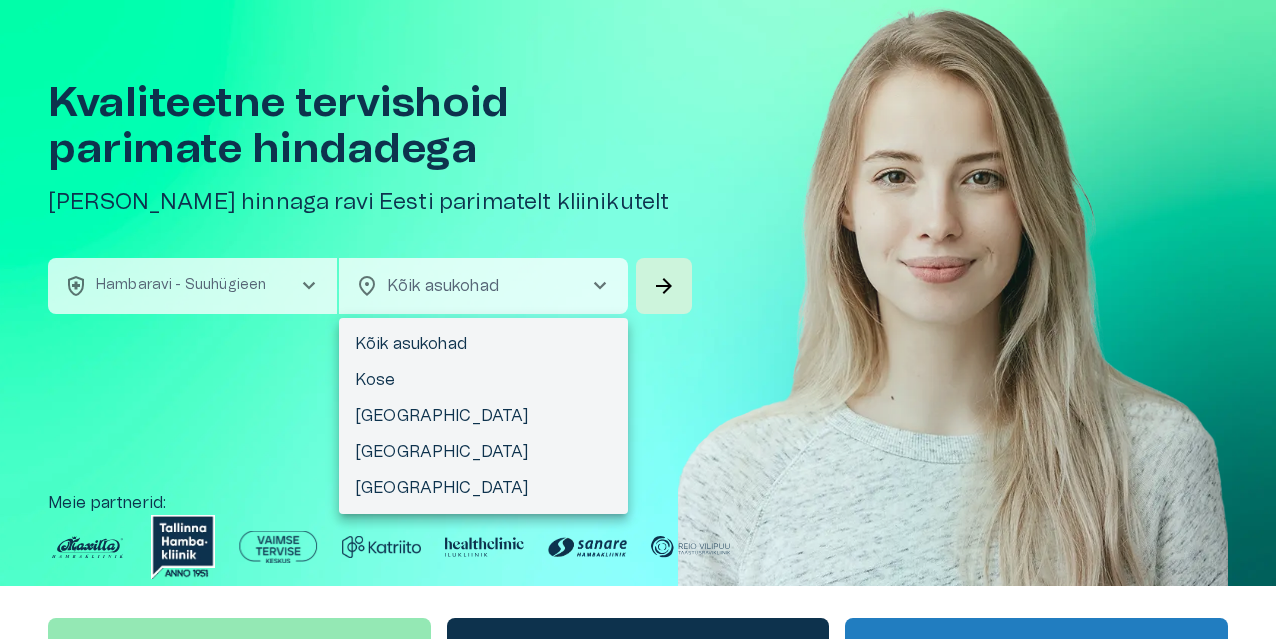 click on "[GEOGRAPHIC_DATA]" at bounding box center [483, 416] 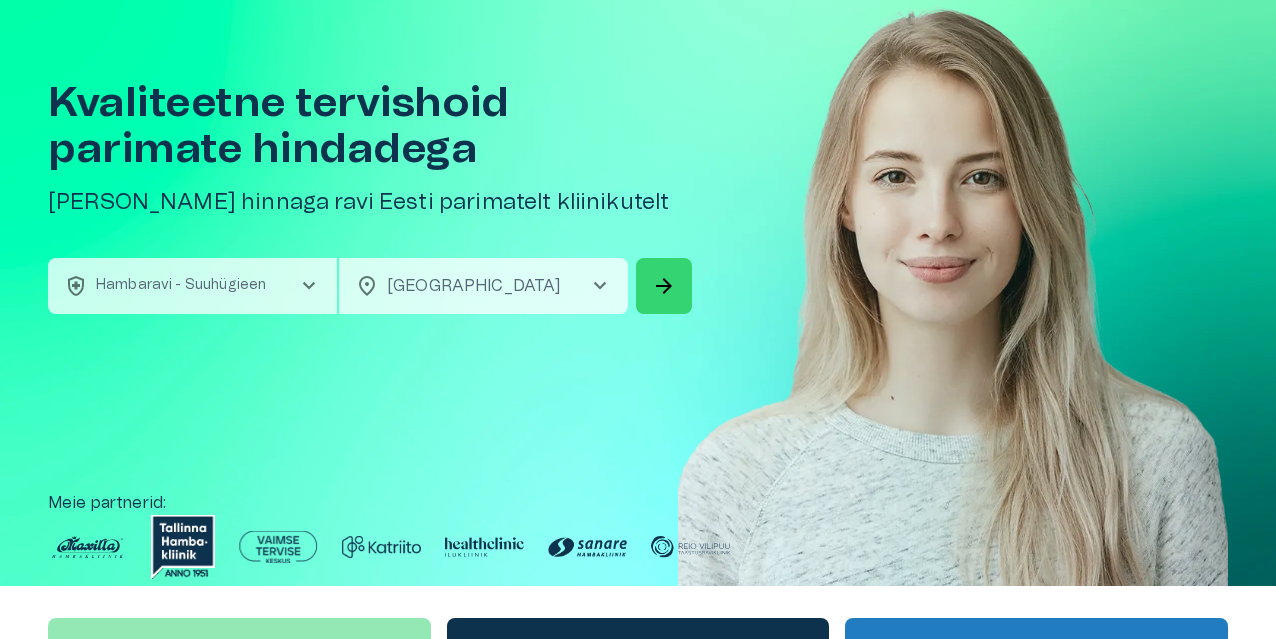 click on "arrow_forward" at bounding box center [664, 286] 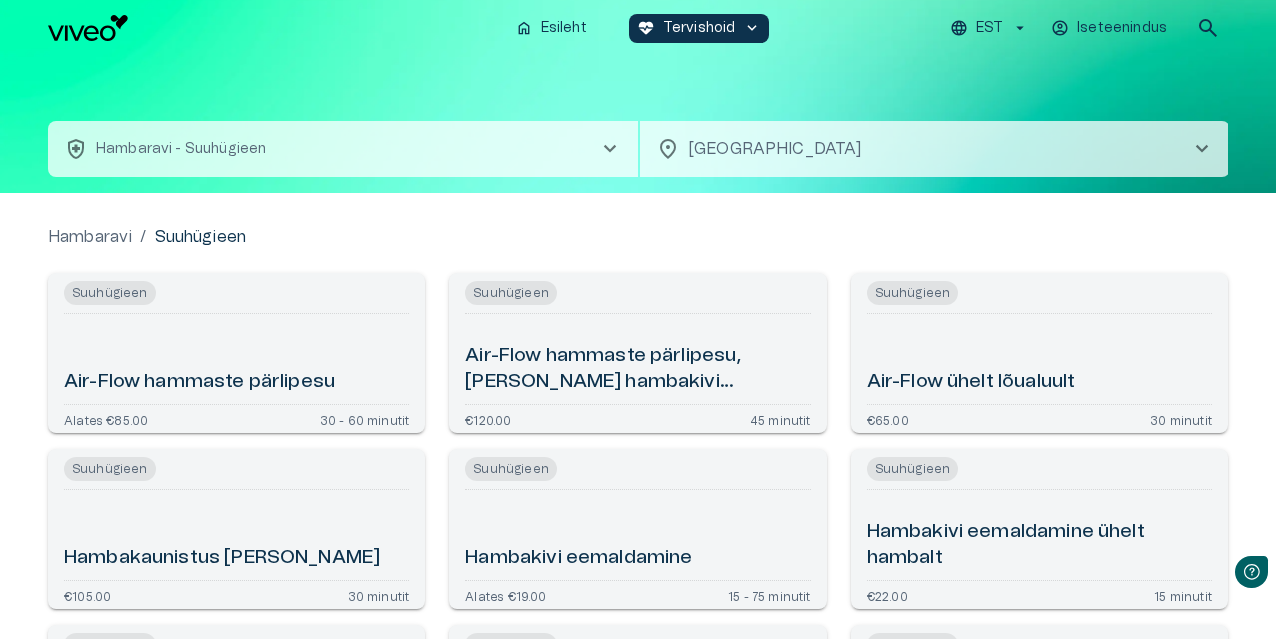 scroll, scrollTop: 0, scrollLeft: 0, axis: both 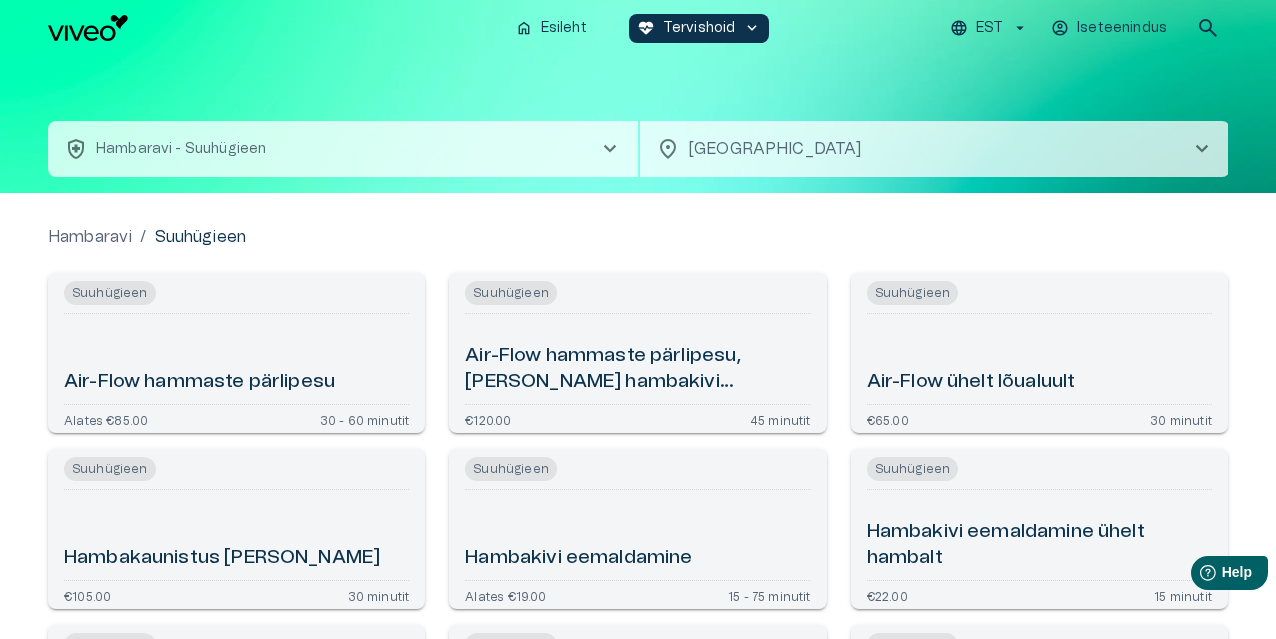 click on "Air-Flow hammaste pärlipesu" at bounding box center (199, 382) 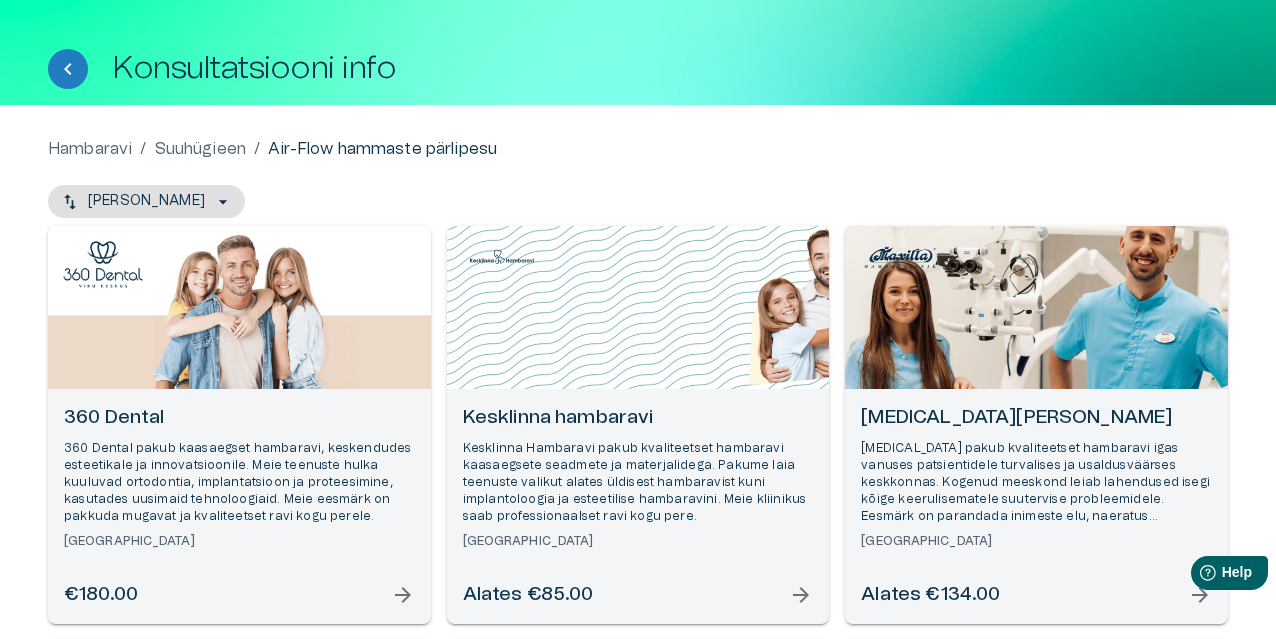 scroll, scrollTop: 0, scrollLeft: 0, axis: both 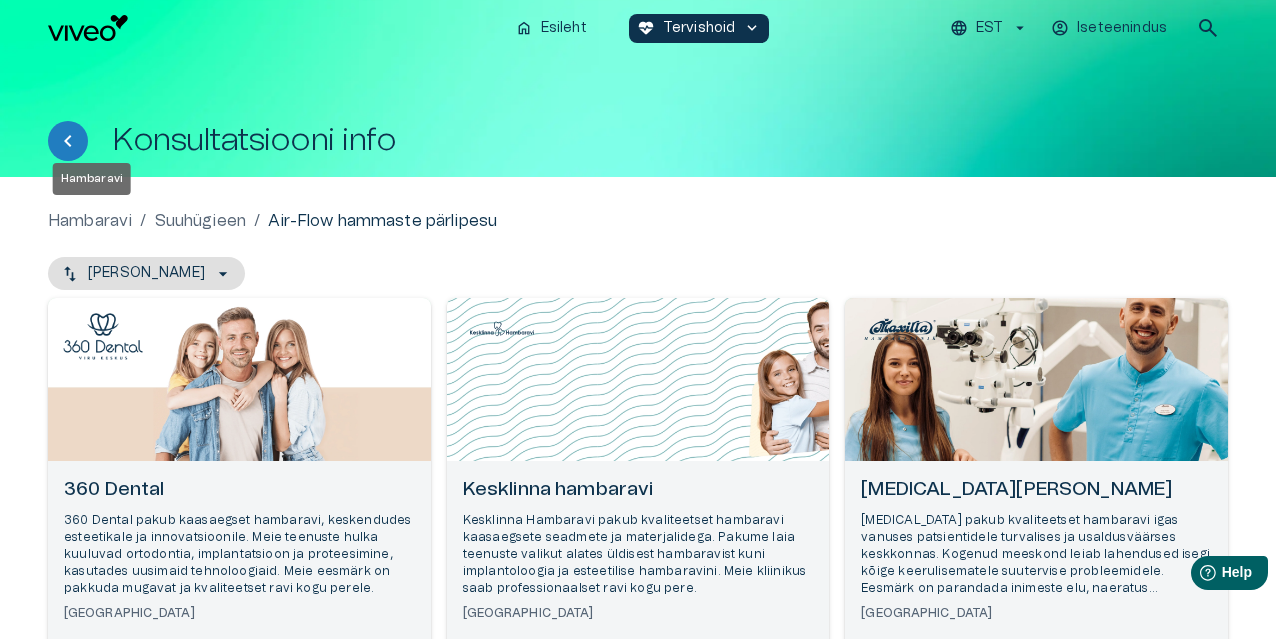 click on "Hambaravi" at bounding box center [90, 221] 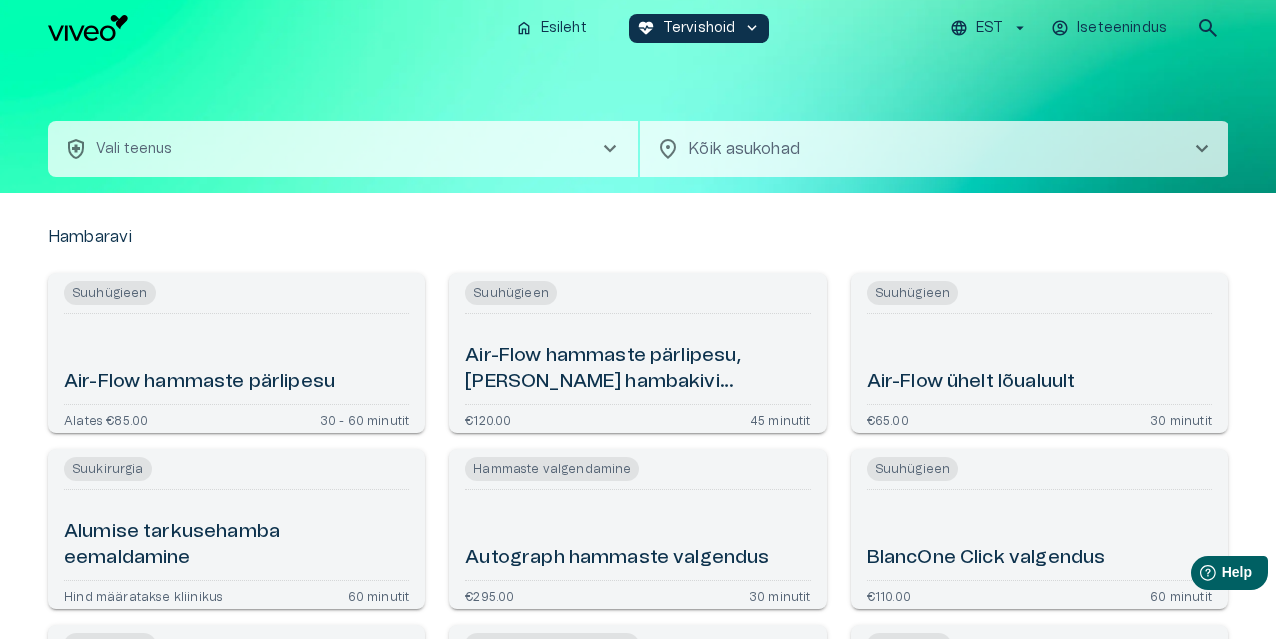 click on "chevron_right" at bounding box center (610, 149) 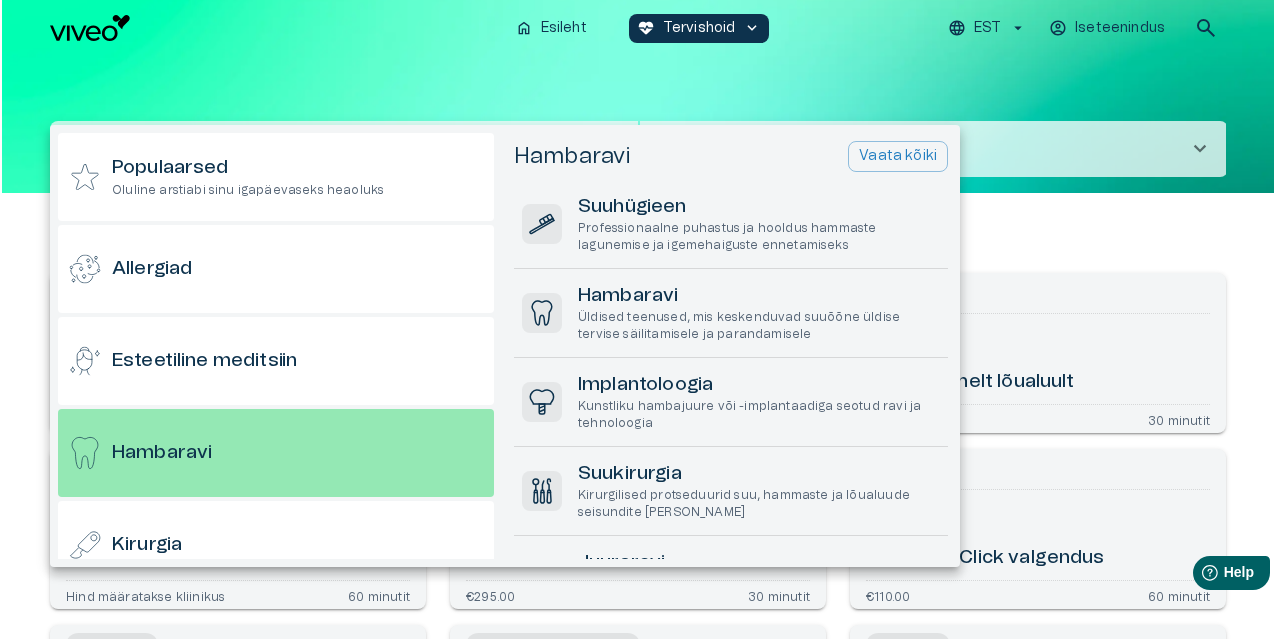 scroll, scrollTop: 56, scrollLeft: 0, axis: vertical 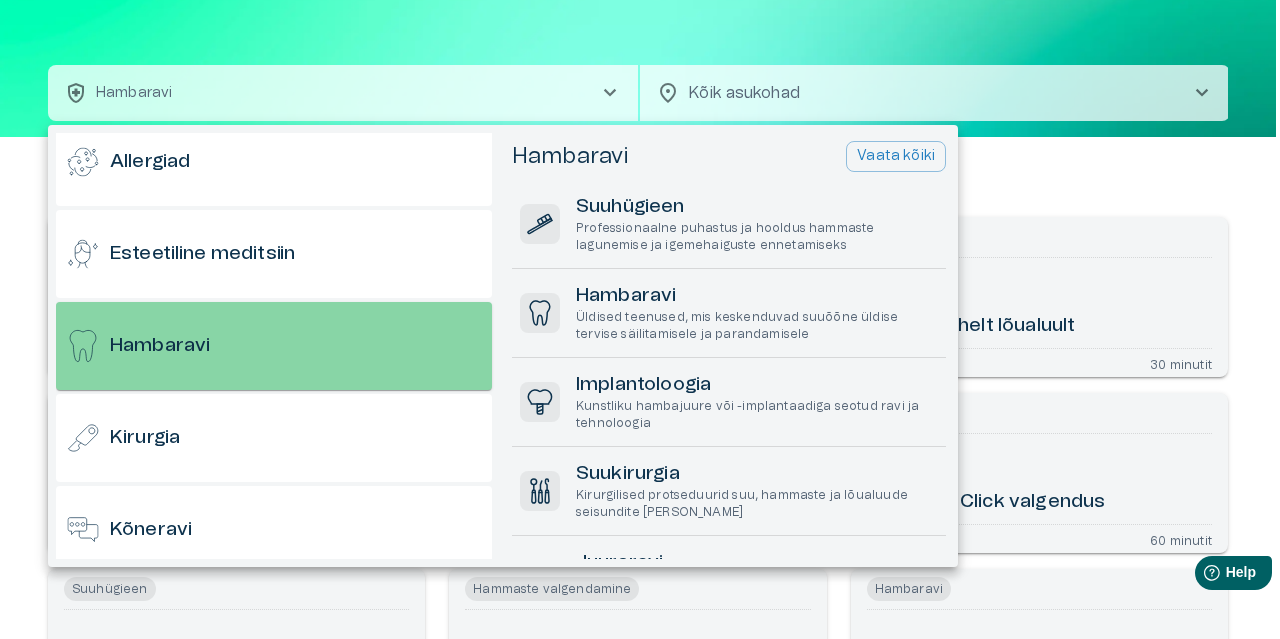 click on "Hambaravi" at bounding box center (160, 346) 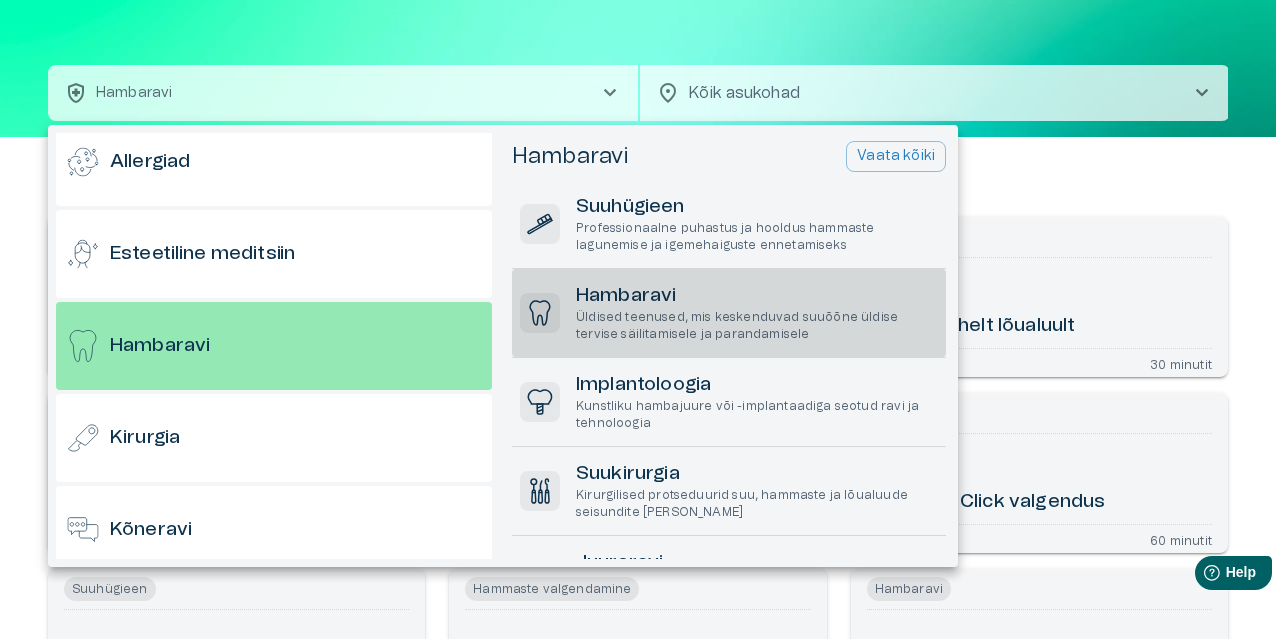 click on "Üldised teenused, mis keskenduvad suuõõne üldise tervise säilitamisele ja parandamisele" at bounding box center [757, 326] 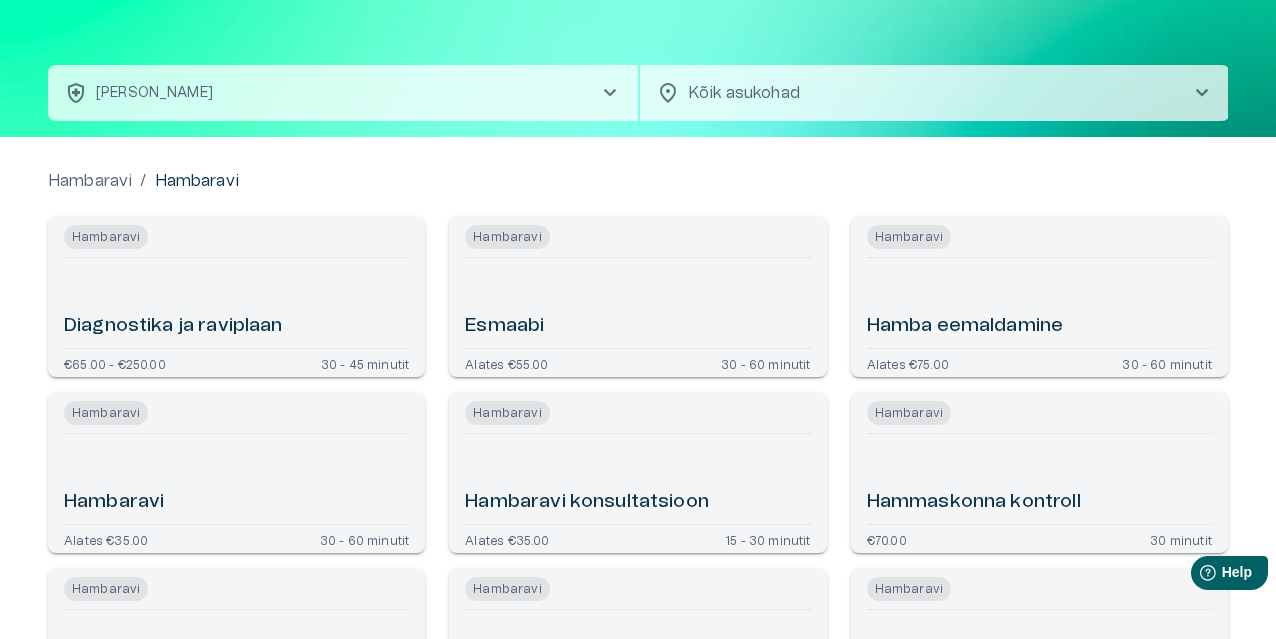 click on "Hambaravi" at bounding box center (114, 502) 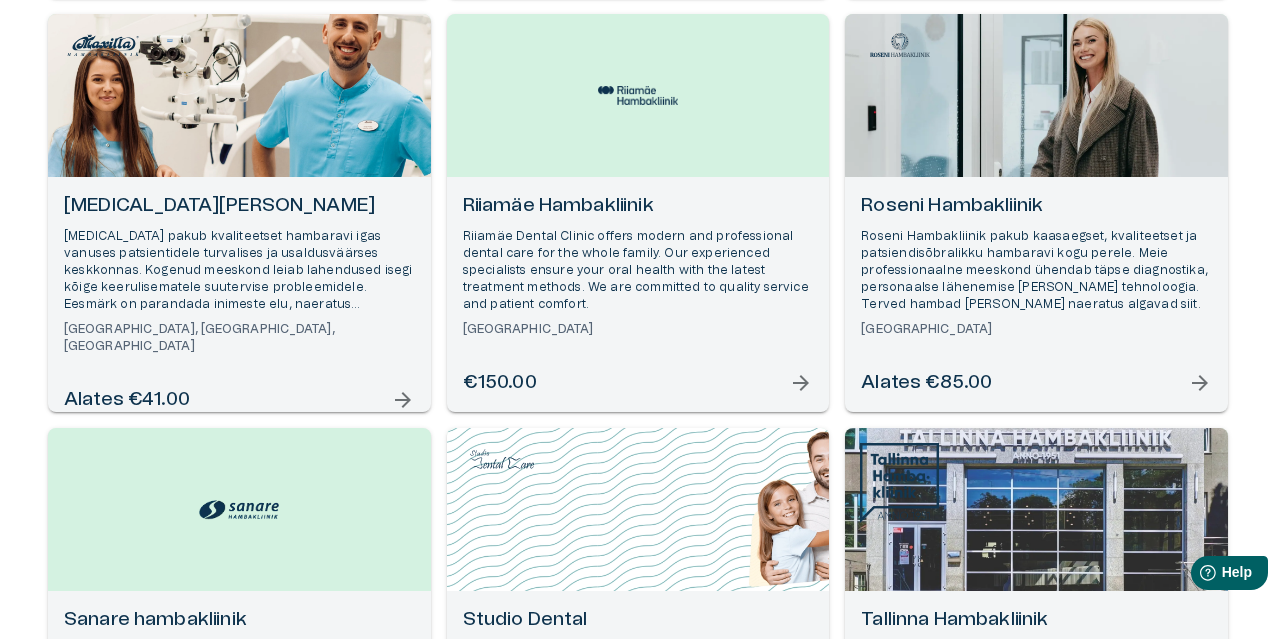 scroll, scrollTop: 1300, scrollLeft: 0, axis: vertical 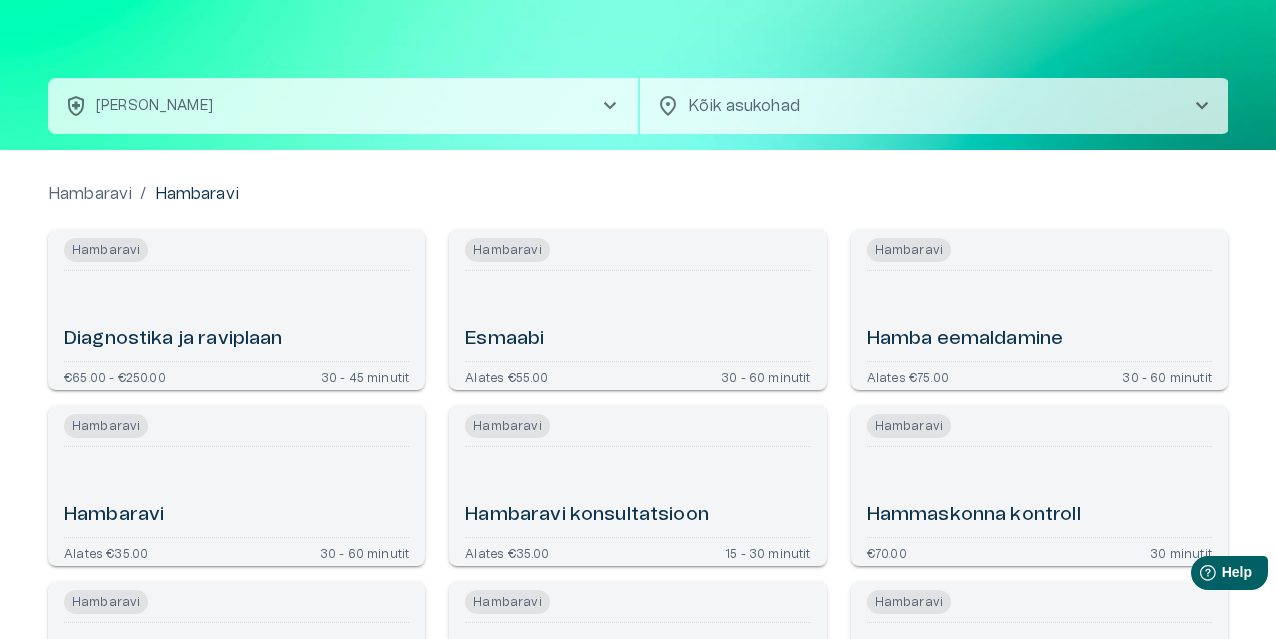 click on "Esmaabi" at bounding box center [504, 339] 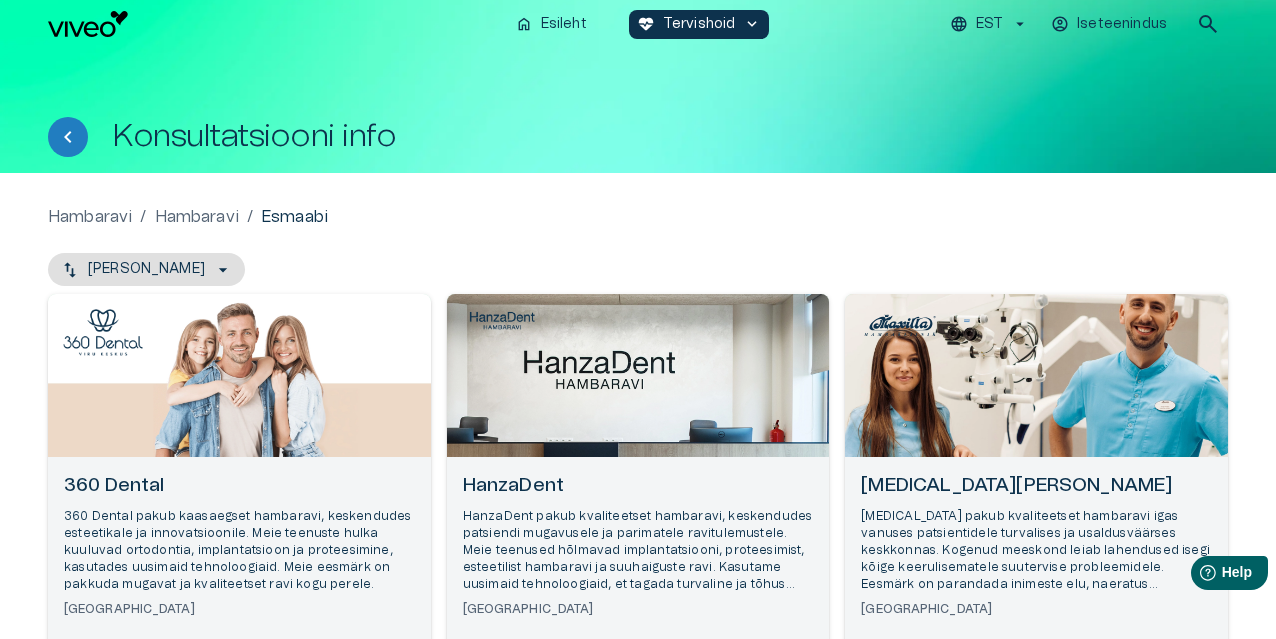 scroll, scrollTop: 0, scrollLeft: 0, axis: both 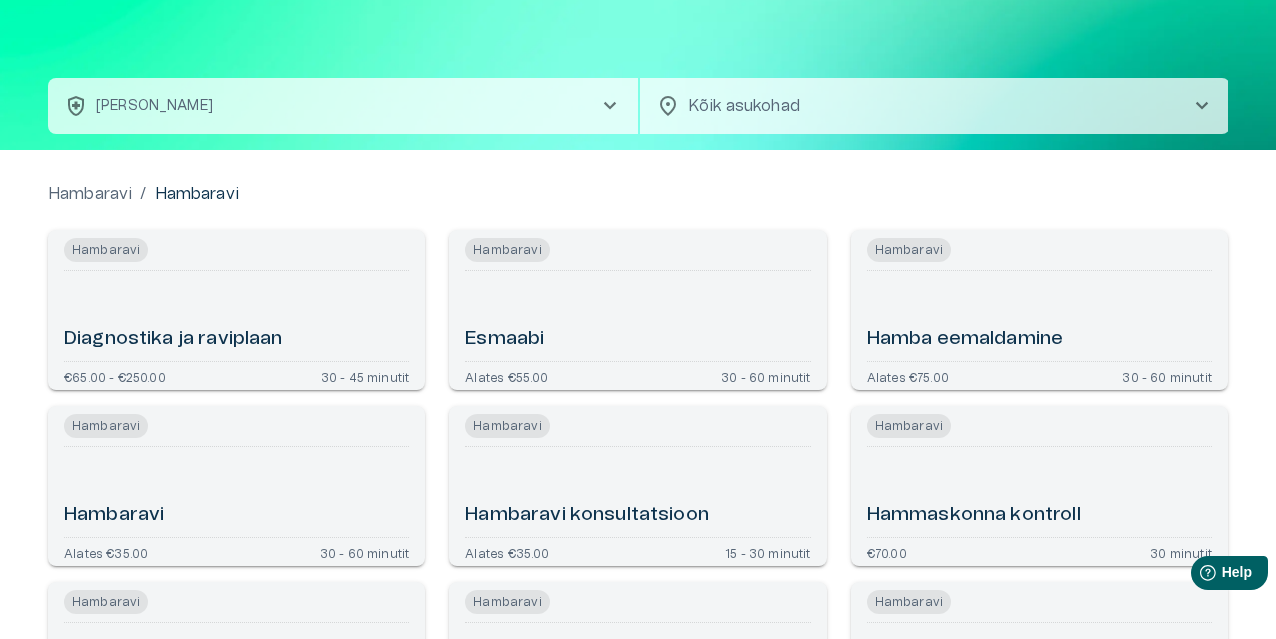 click on "Hambaravi konsultatsioon" at bounding box center [587, 515] 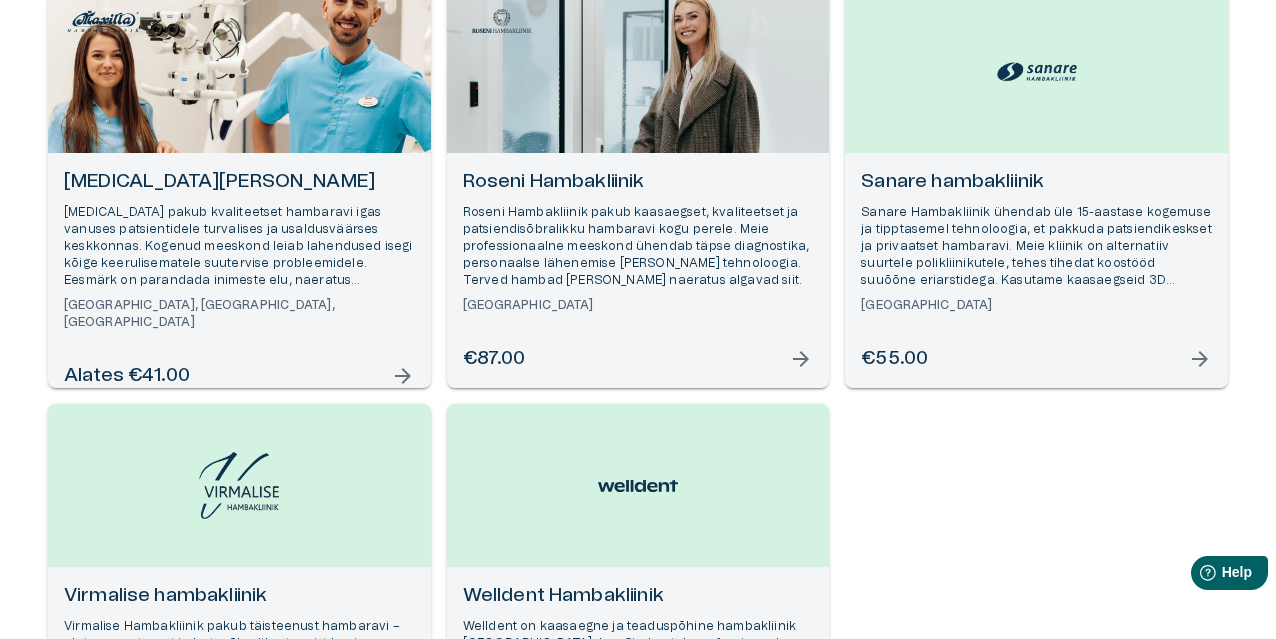 scroll, scrollTop: 0, scrollLeft: 0, axis: both 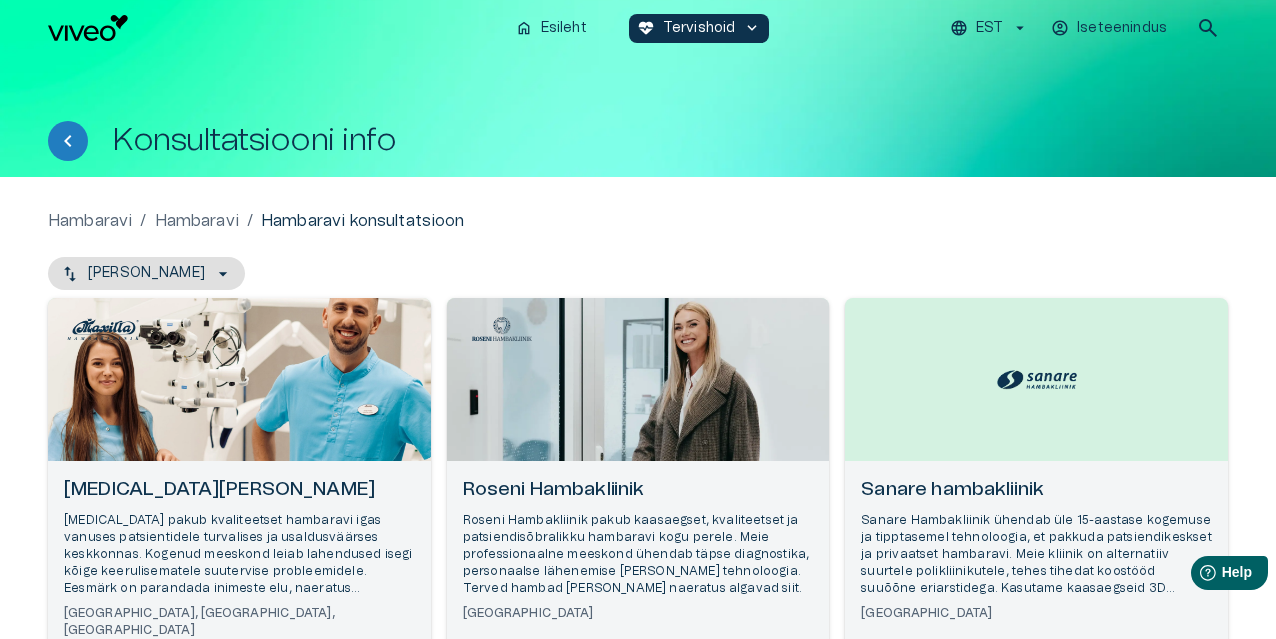 click on "Roseni Hambakliinik pakub kaasaegset, kvaliteetset ja patsiendisõbralikku hambaravi kogu perele. Meie professionaalne meeskond ühendab täpse diagnostika, personaalse lähenemise [PERSON_NAME] tehnoloogia. Terved hambad [PERSON_NAME] naeratus algavad siit." at bounding box center (638, 555) 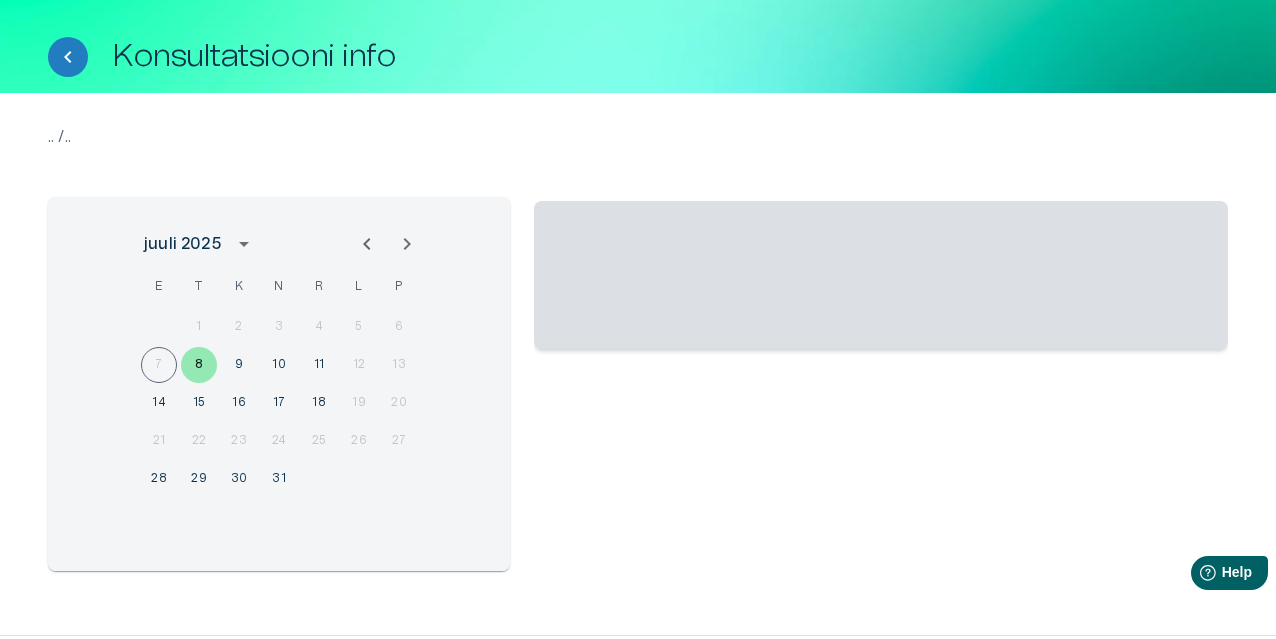 scroll, scrollTop: 161, scrollLeft: 0, axis: vertical 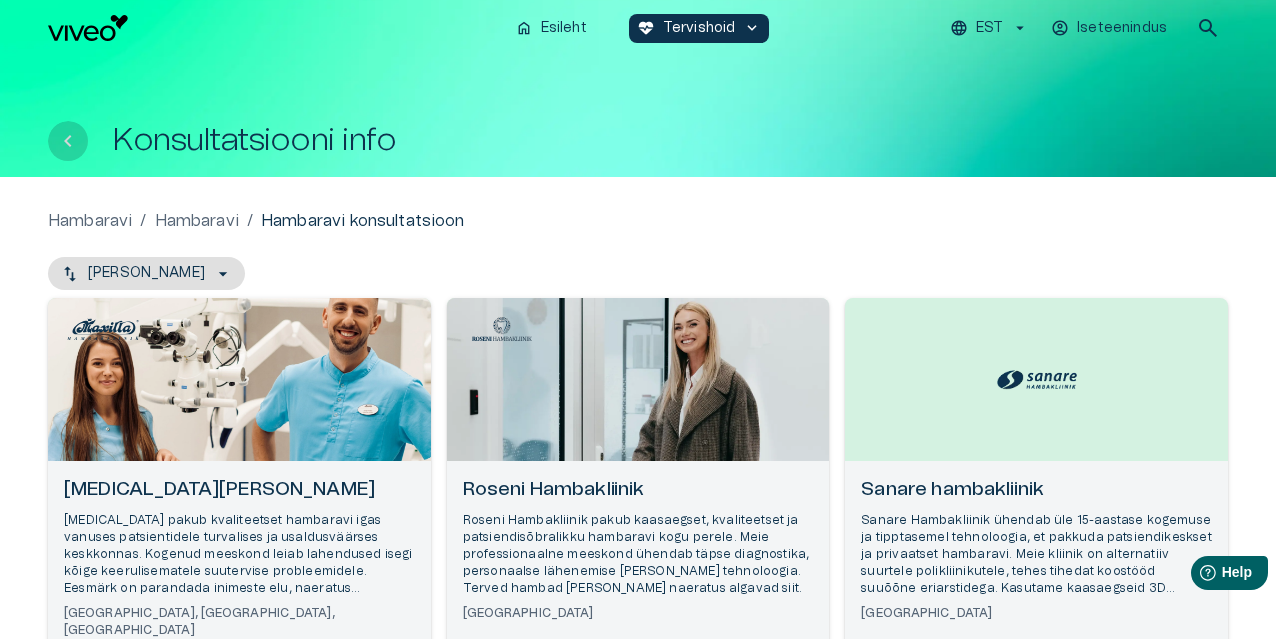 click 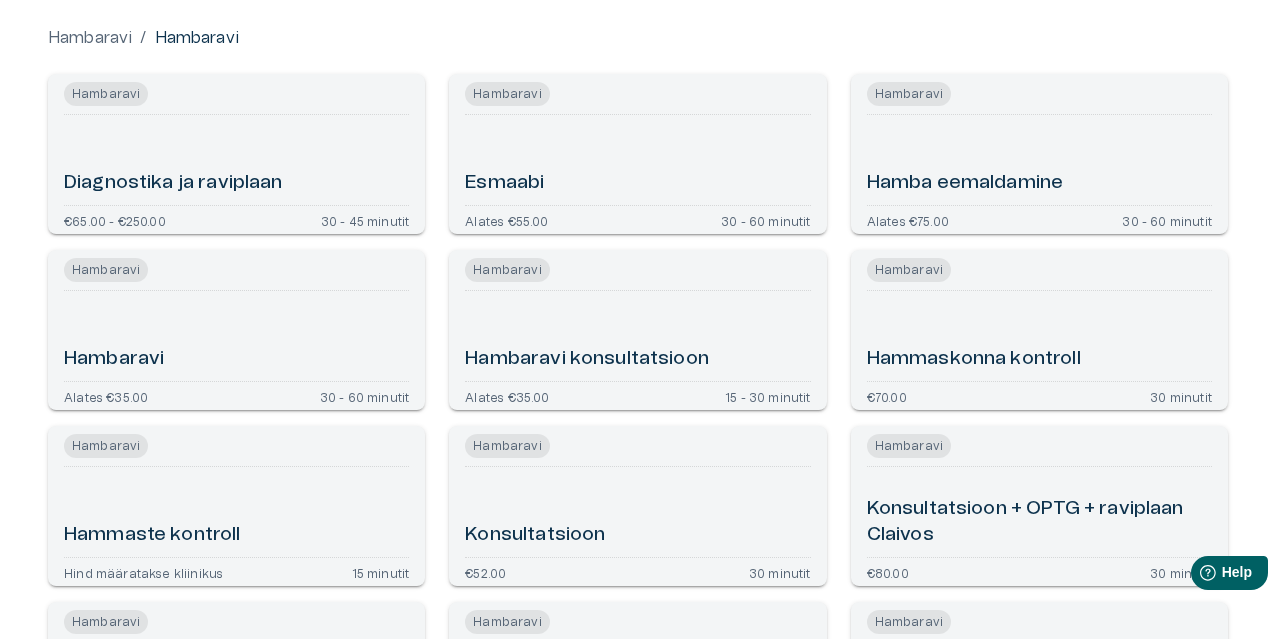 scroll, scrollTop: 243, scrollLeft: 0, axis: vertical 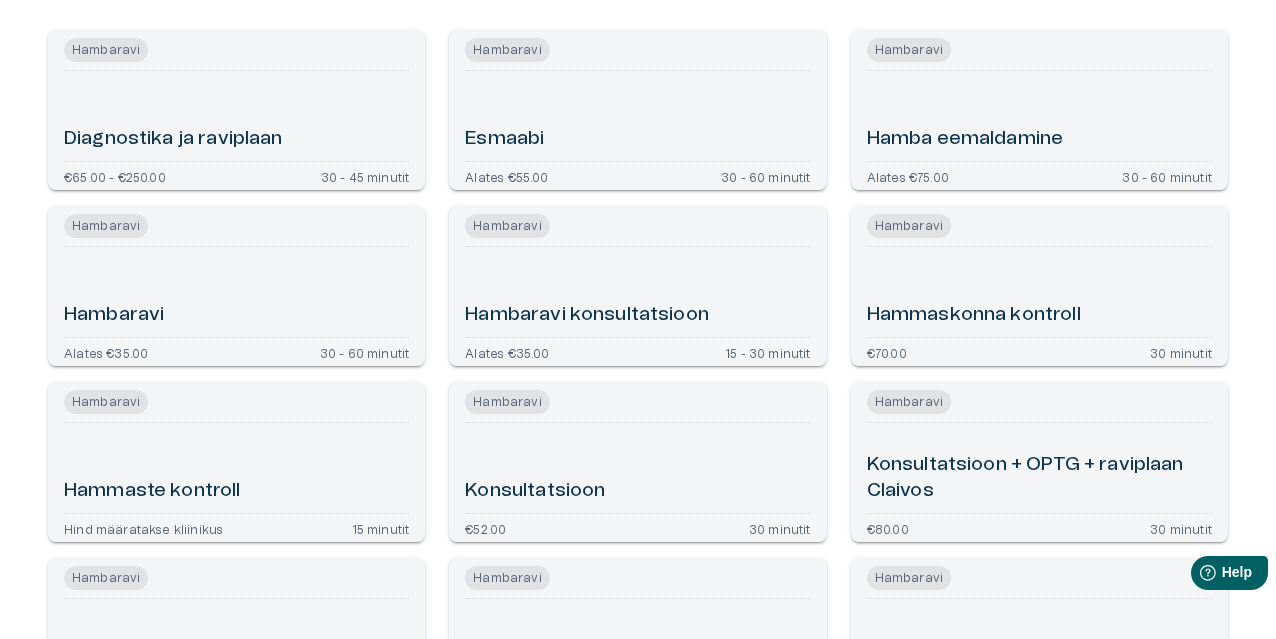click on "Hambaravi" at bounding box center [236, 292] 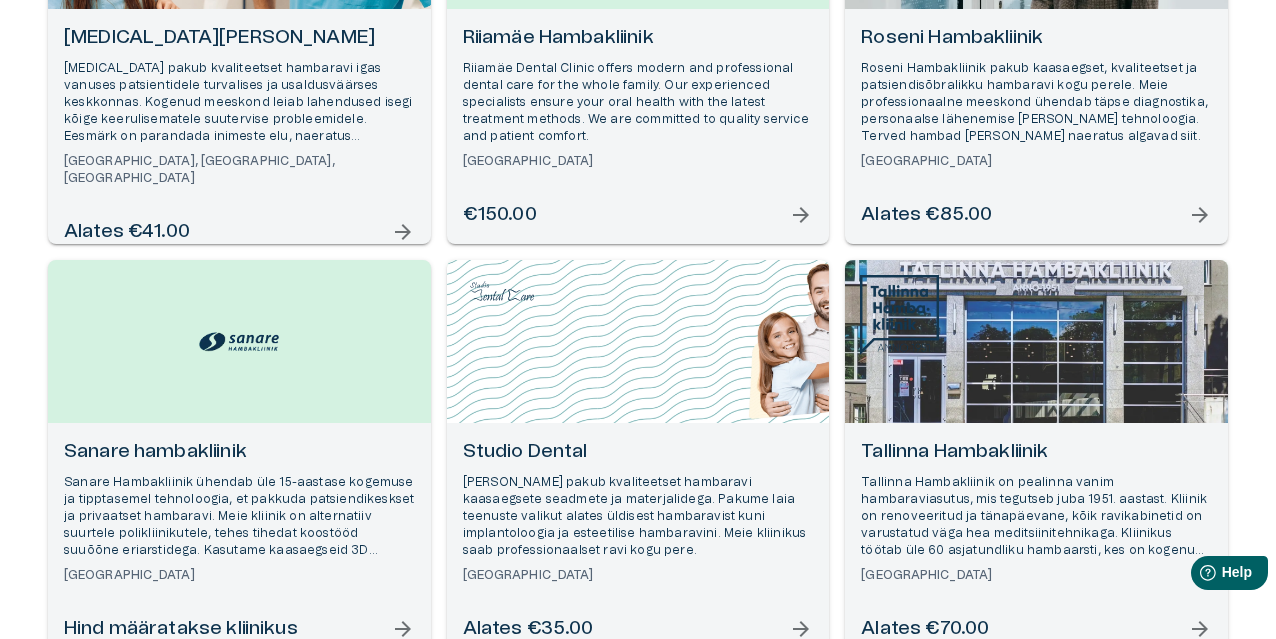 scroll, scrollTop: 1300, scrollLeft: 0, axis: vertical 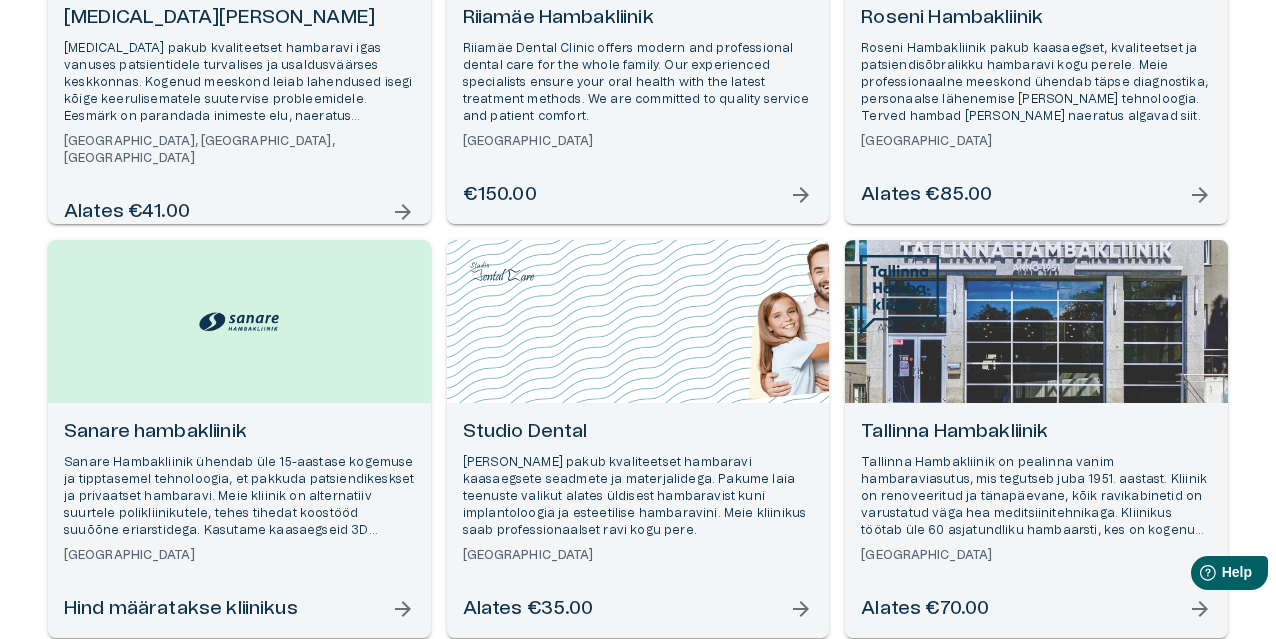 click on "Tallinna Hambakliinik" at bounding box center (1036, 432) 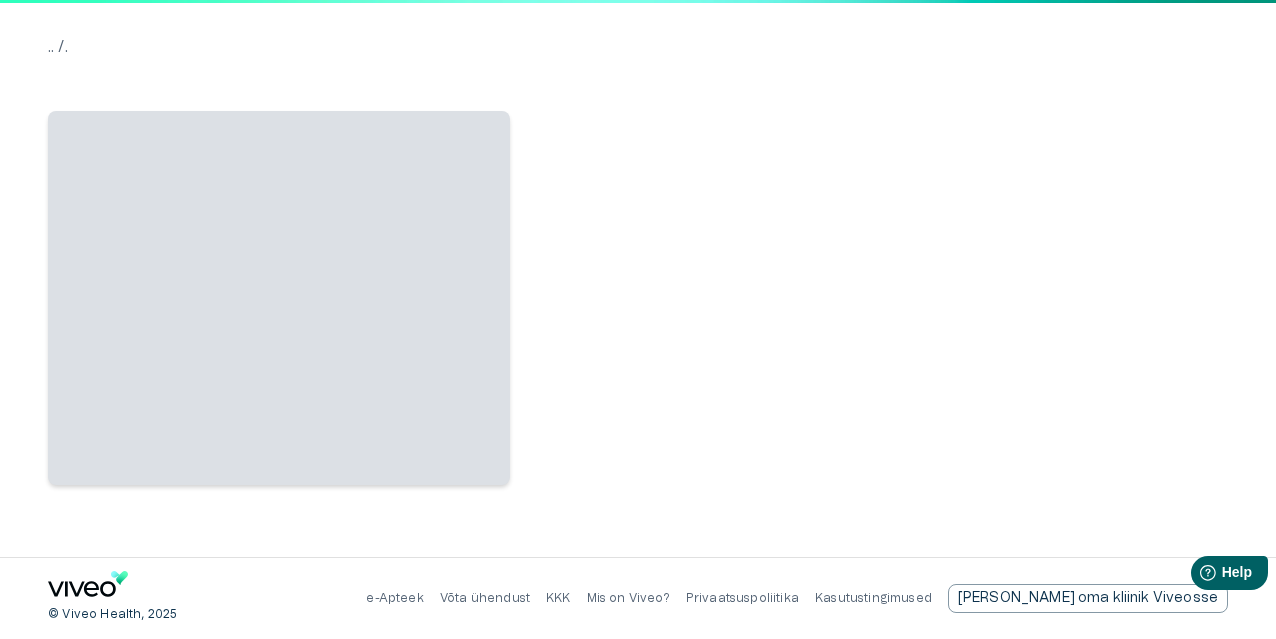 scroll, scrollTop: 0, scrollLeft: 0, axis: both 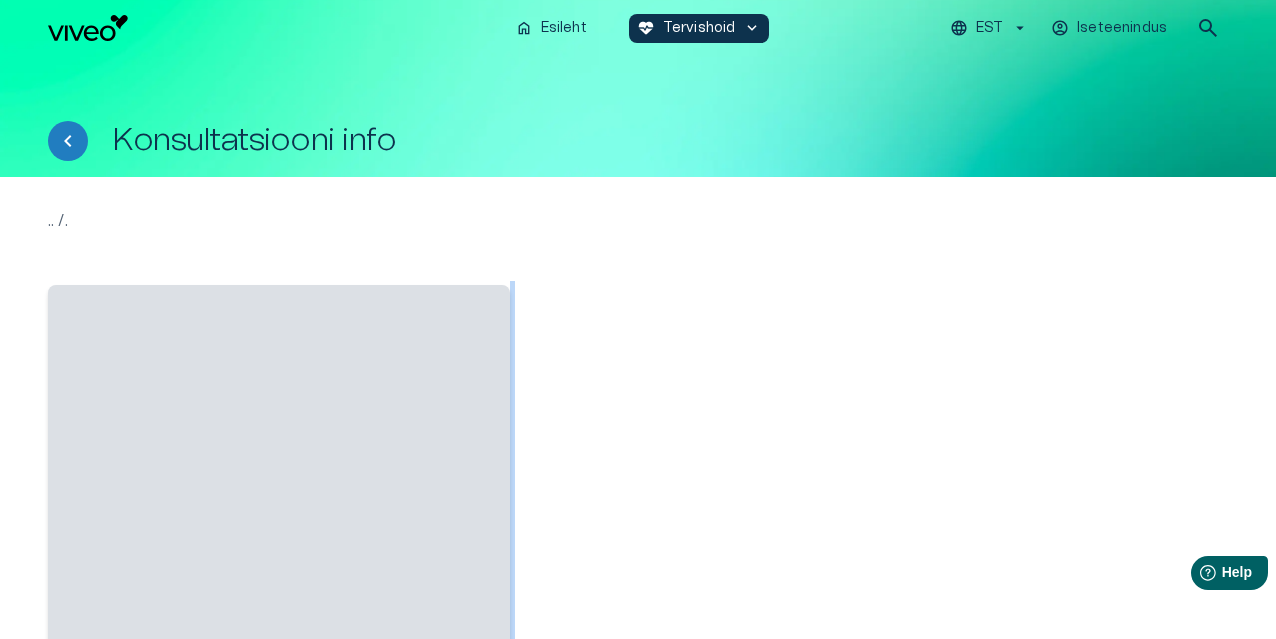 click at bounding box center [881, 474] 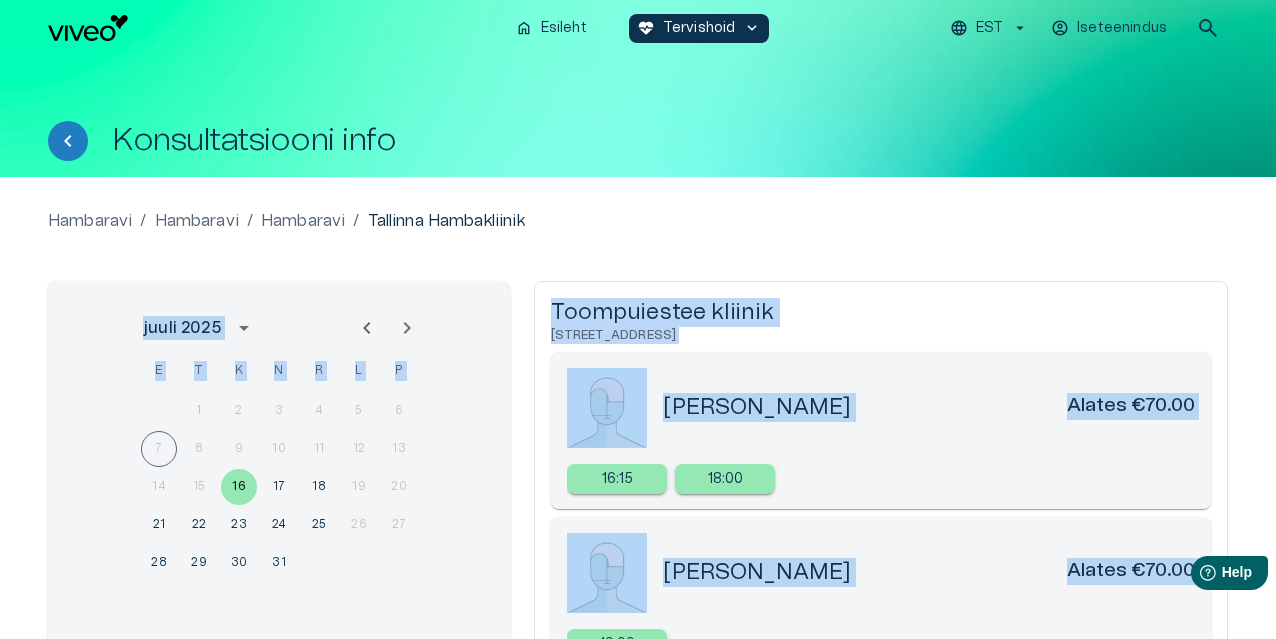 click on "Toompuiestee kliinik [STREET_ADDRESS] [PERSON_NAME] Alates €70.00 16:15 18:00 [PERSON_NAME] Alates €70.00 19:00" at bounding box center [881, 486] 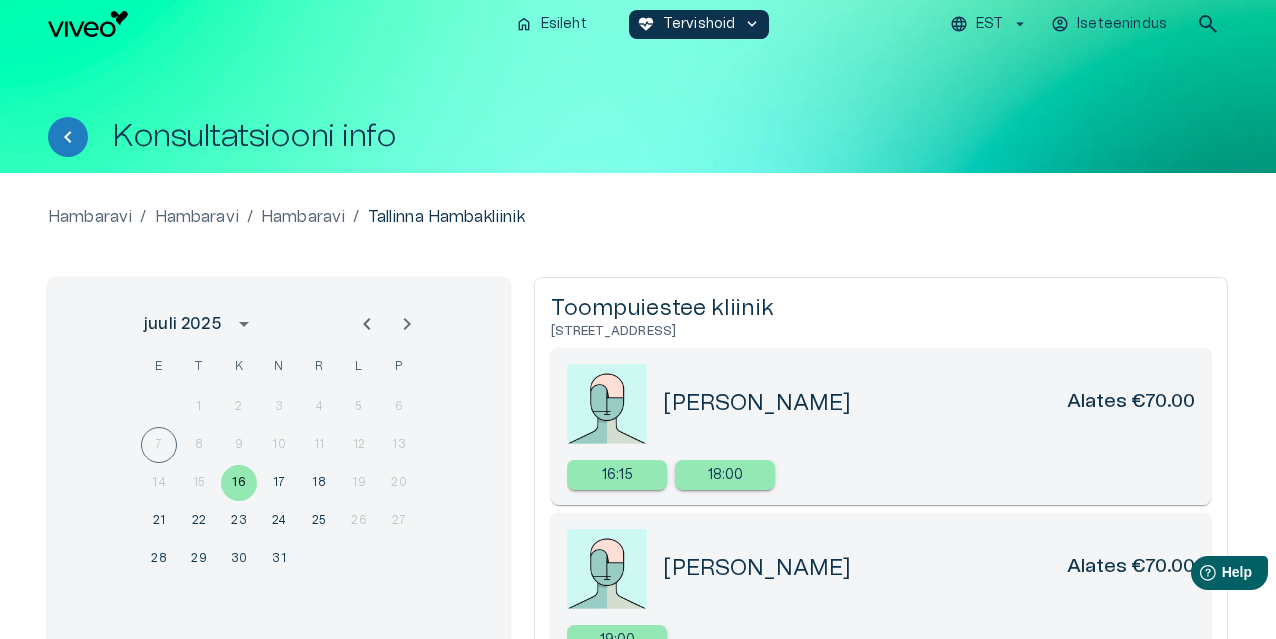 scroll, scrollTop: 0, scrollLeft: 0, axis: both 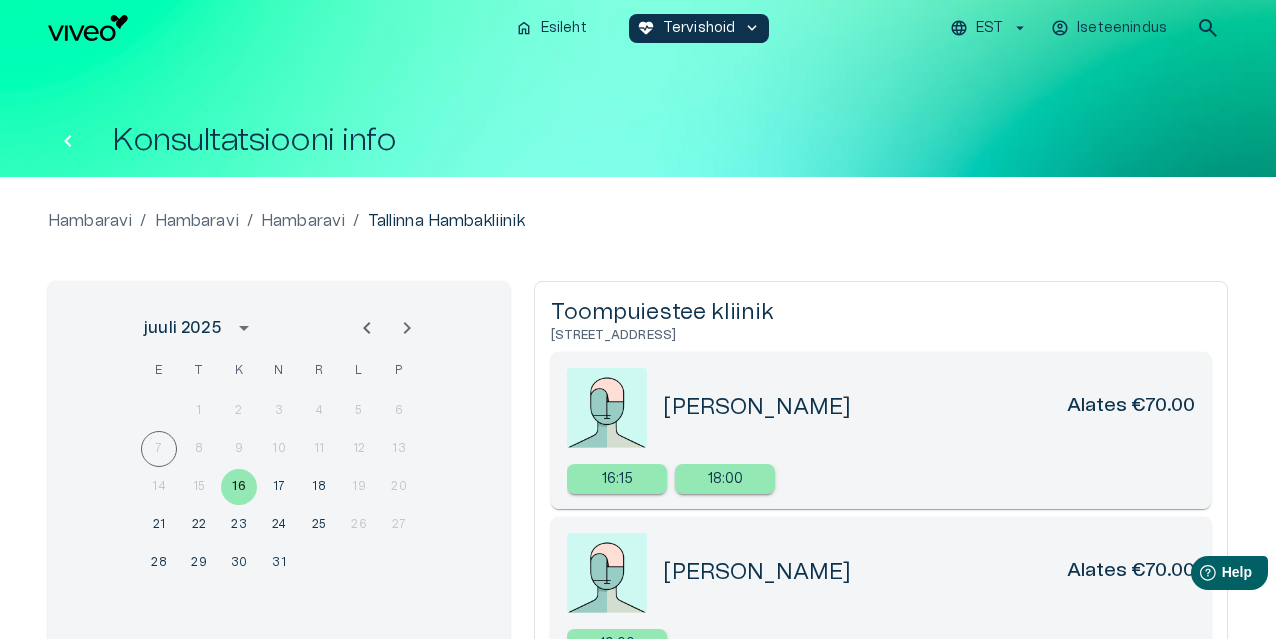 click 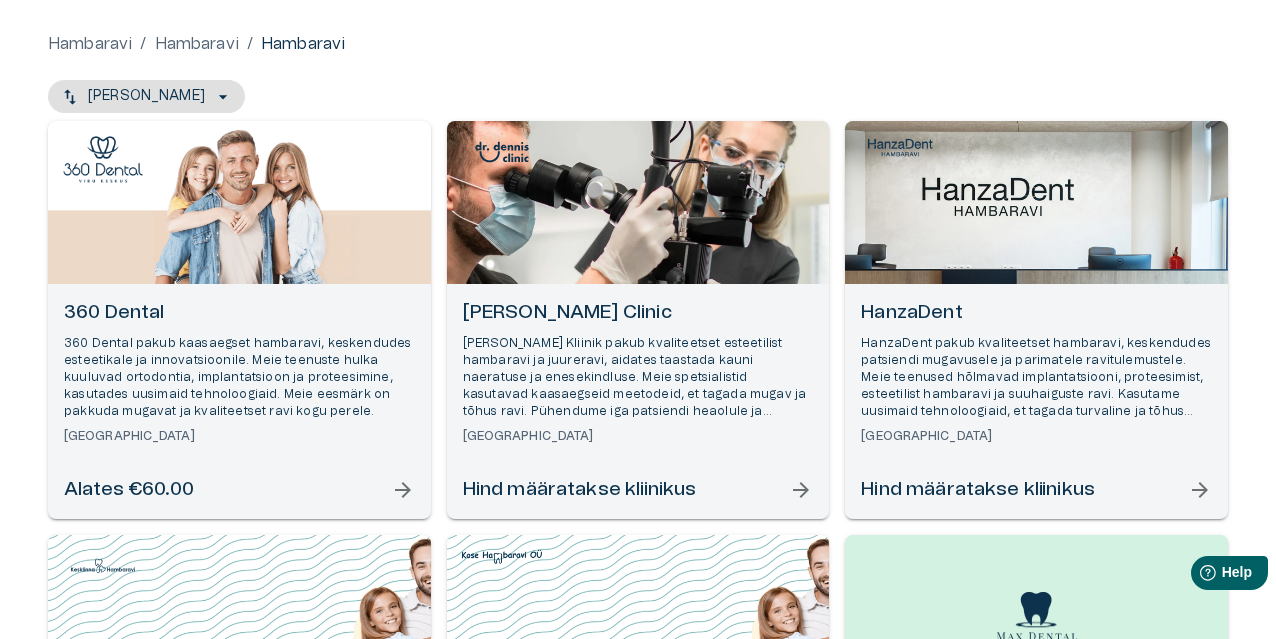scroll, scrollTop: 0, scrollLeft: 0, axis: both 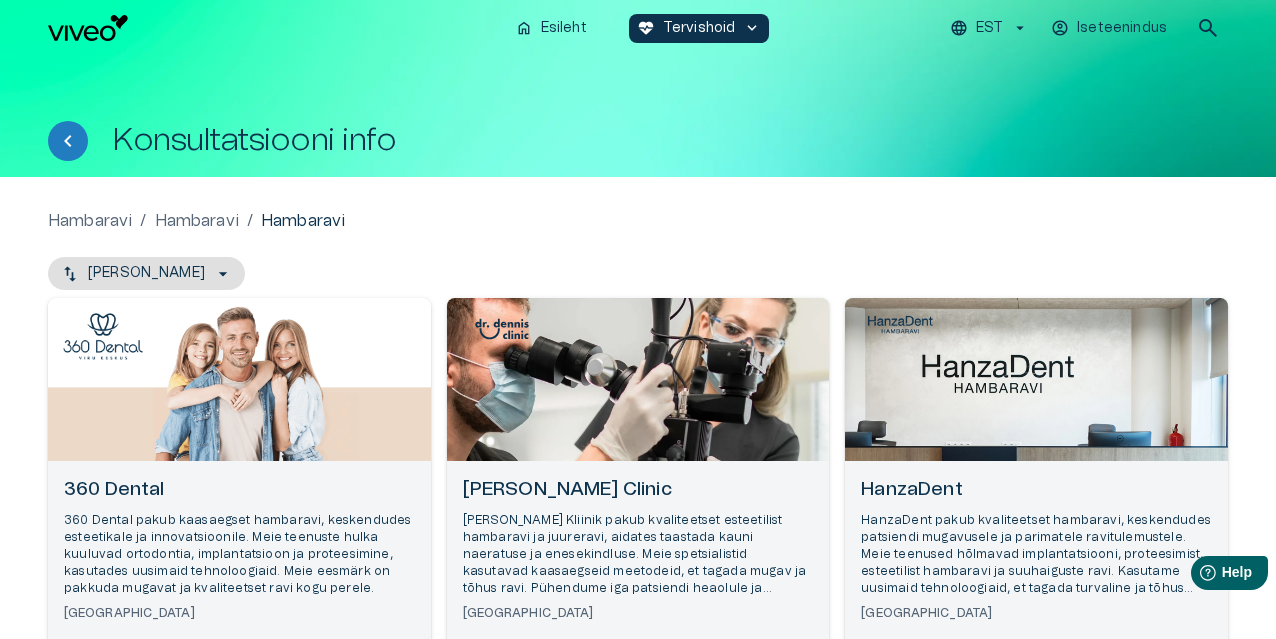 click on "Hambaravi" at bounding box center [90, 221] 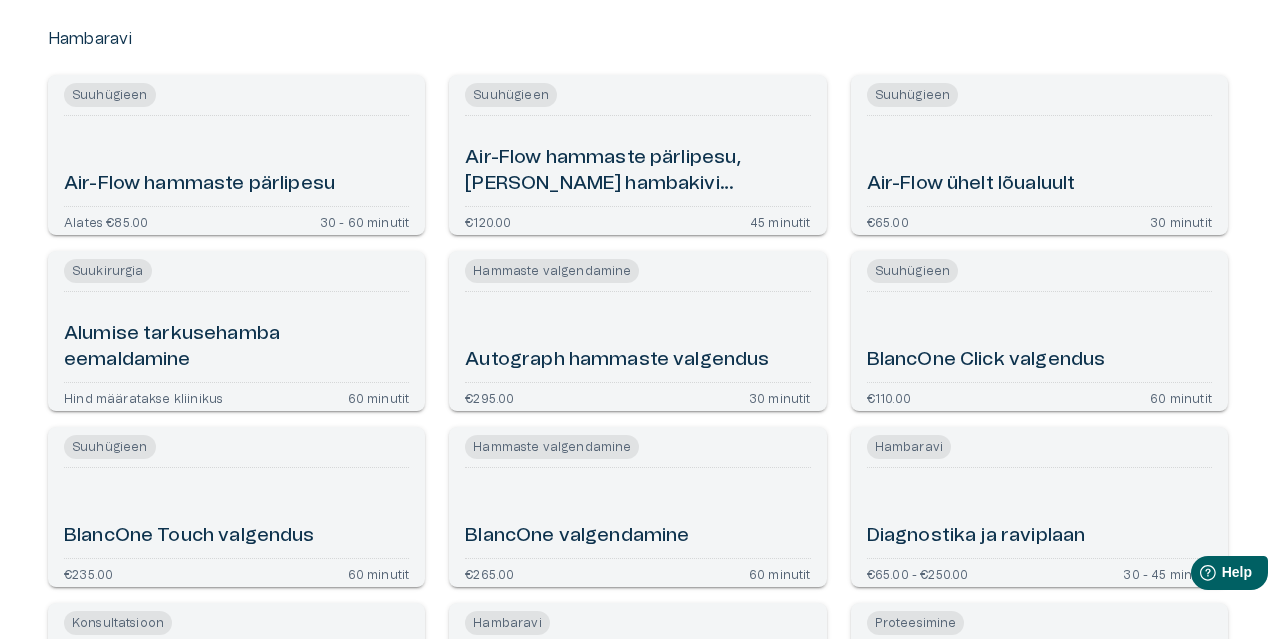 scroll, scrollTop: 200, scrollLeft: 0, axis: vertical 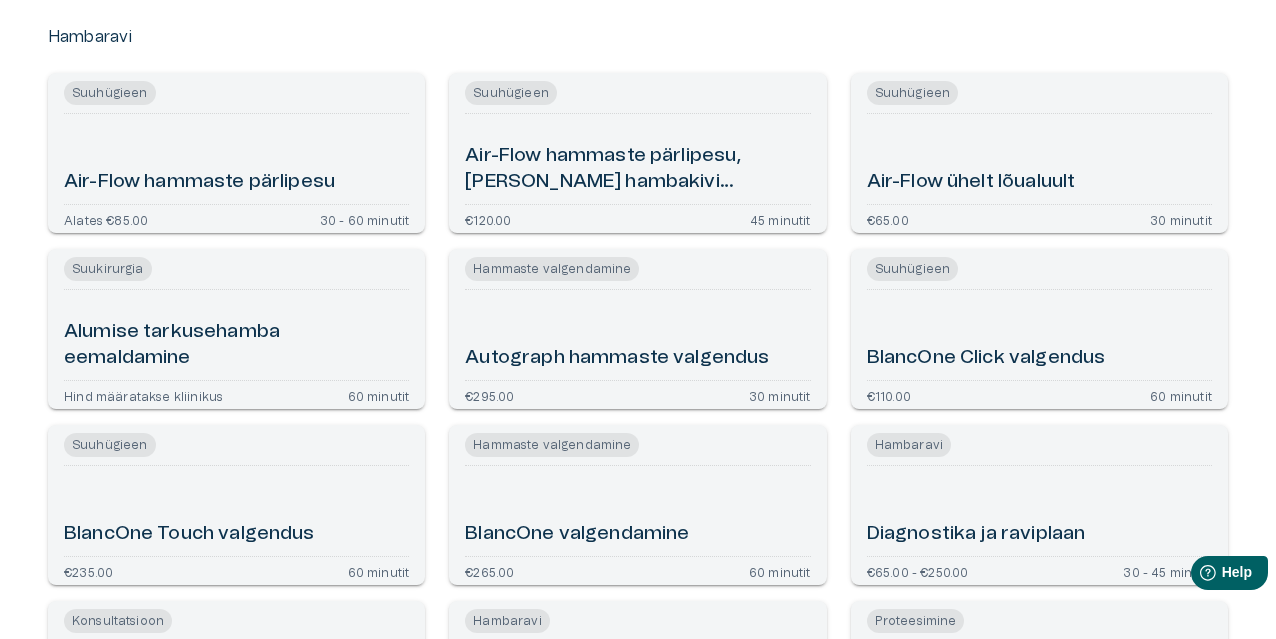 click on "Air-Flow hammaste pärlipesu" at bounding box center [199, 182] 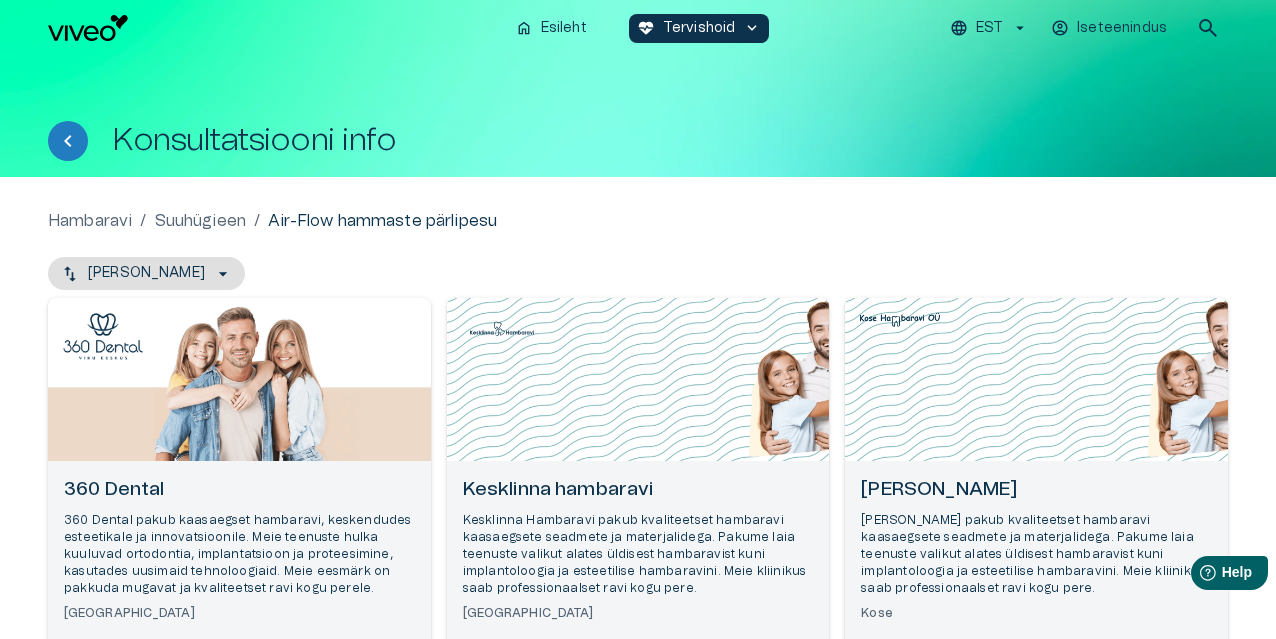 scroll, scrollTop: 500, scrollLeft: 0, axis: vertical 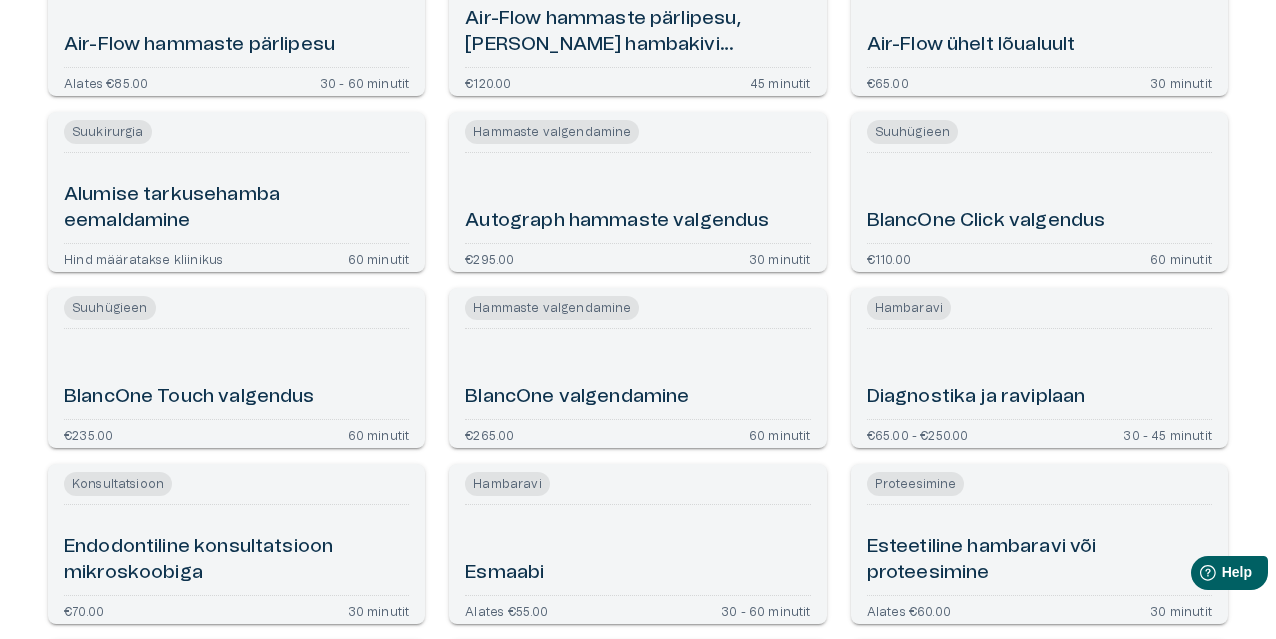 click on "Esmaabi" at bounding box center (504, 573) 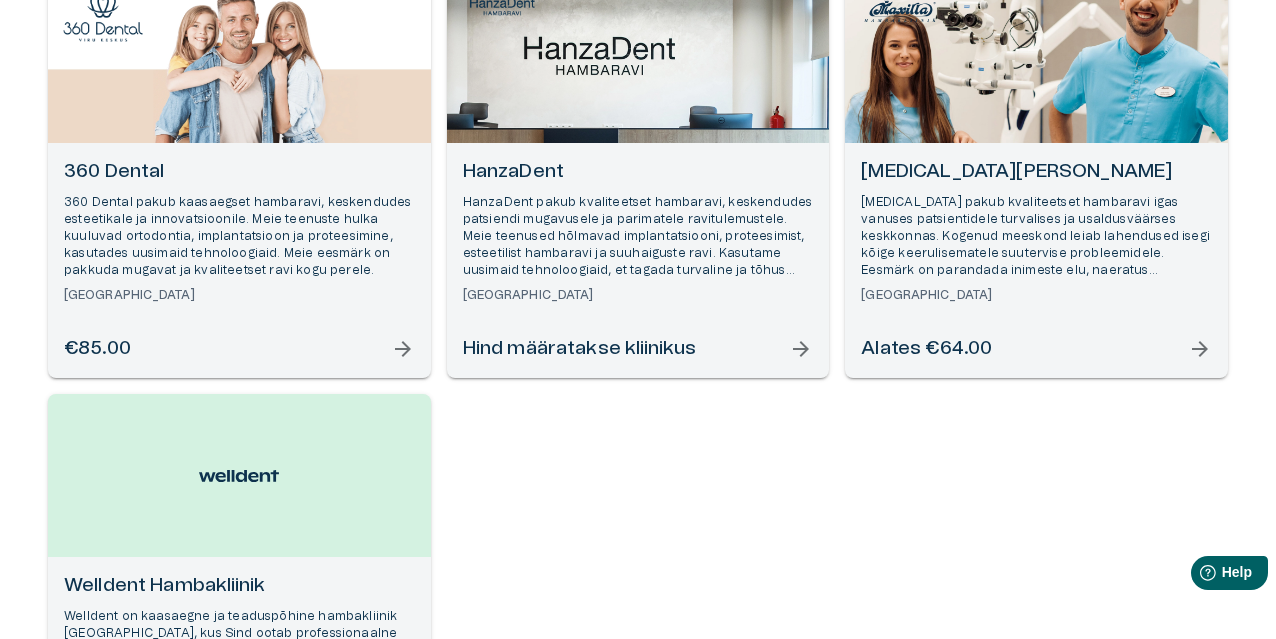 scroll, scrollTop: 0, scrollLeft: 0, axis: both 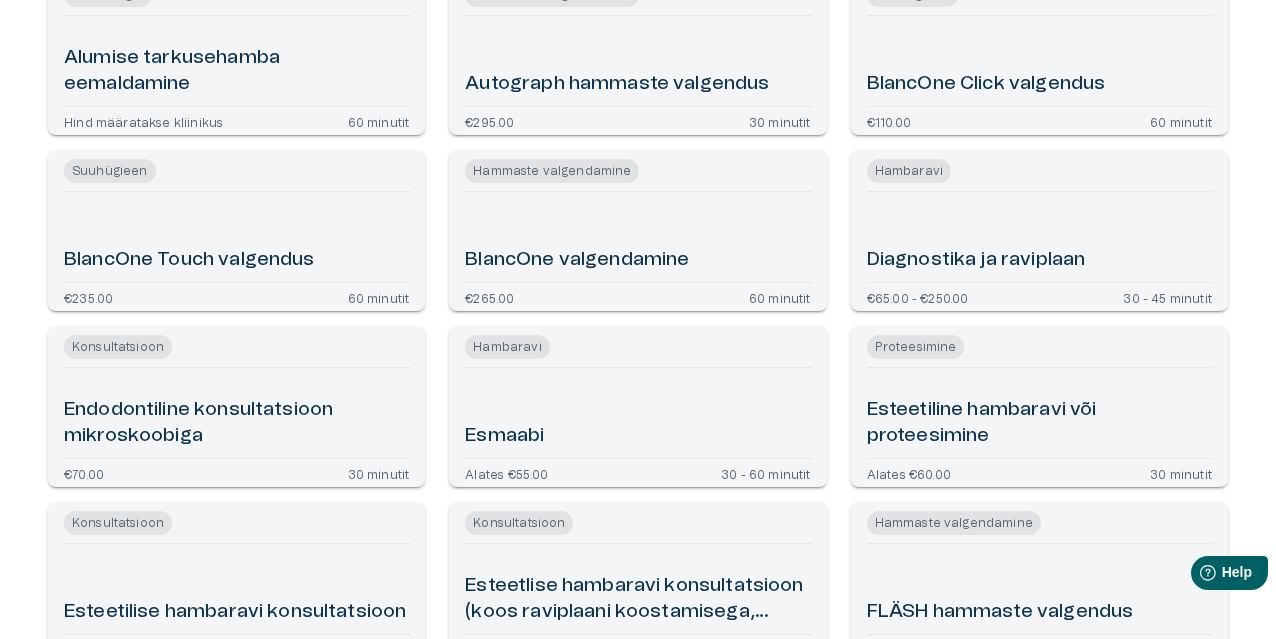 click on "Esteetilise hambaravi konsultatsioon" at bounding box center [235, 612] 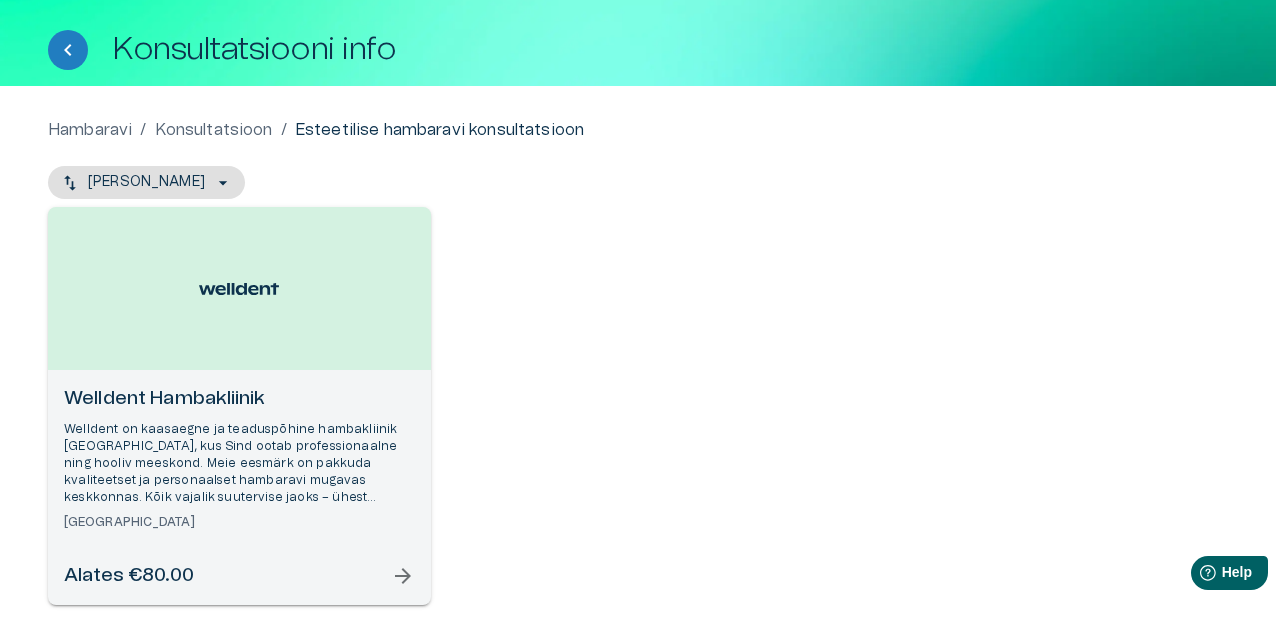 scroll, scrollTop: 0, scrollLeft: 0, axis: both 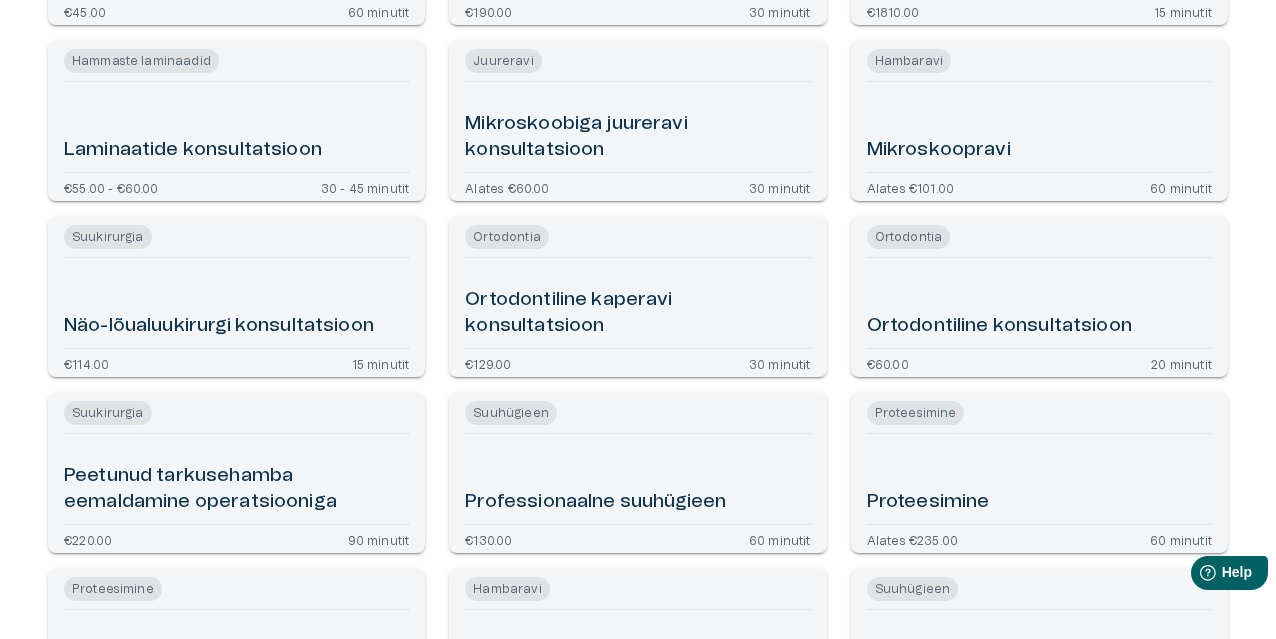 click on "Professionaalne suuhügieen" at bounding box center [595, 502] 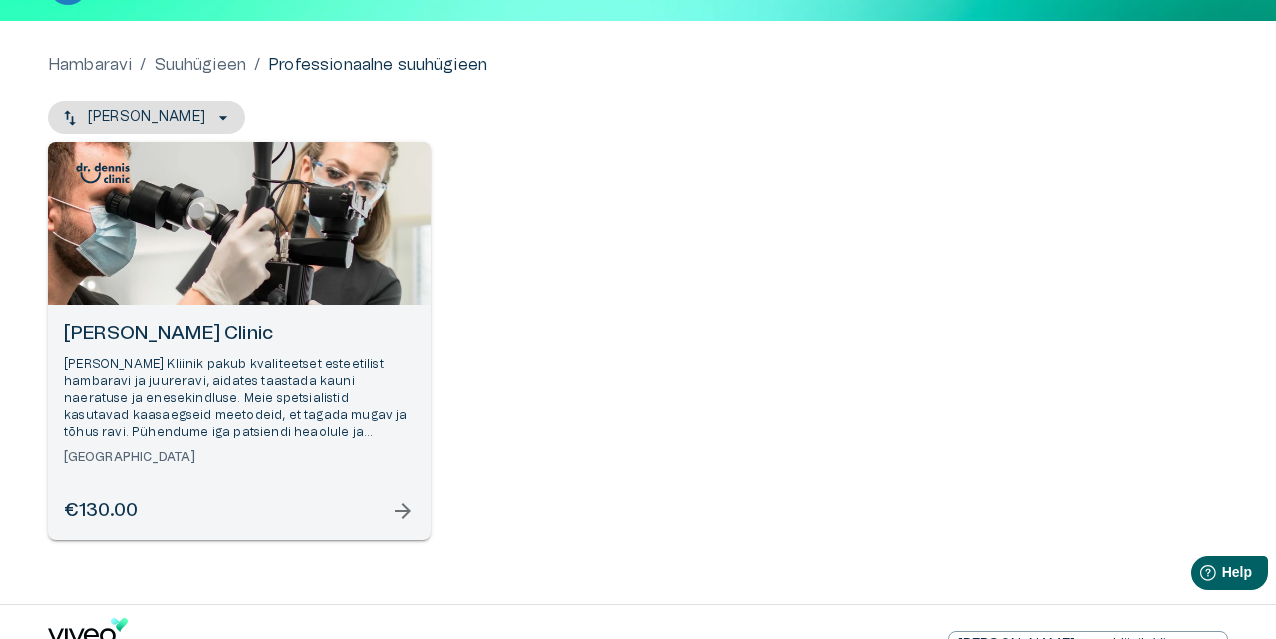 scroll, scrollTop: 202, scrollLeft: 0, axis: vertical 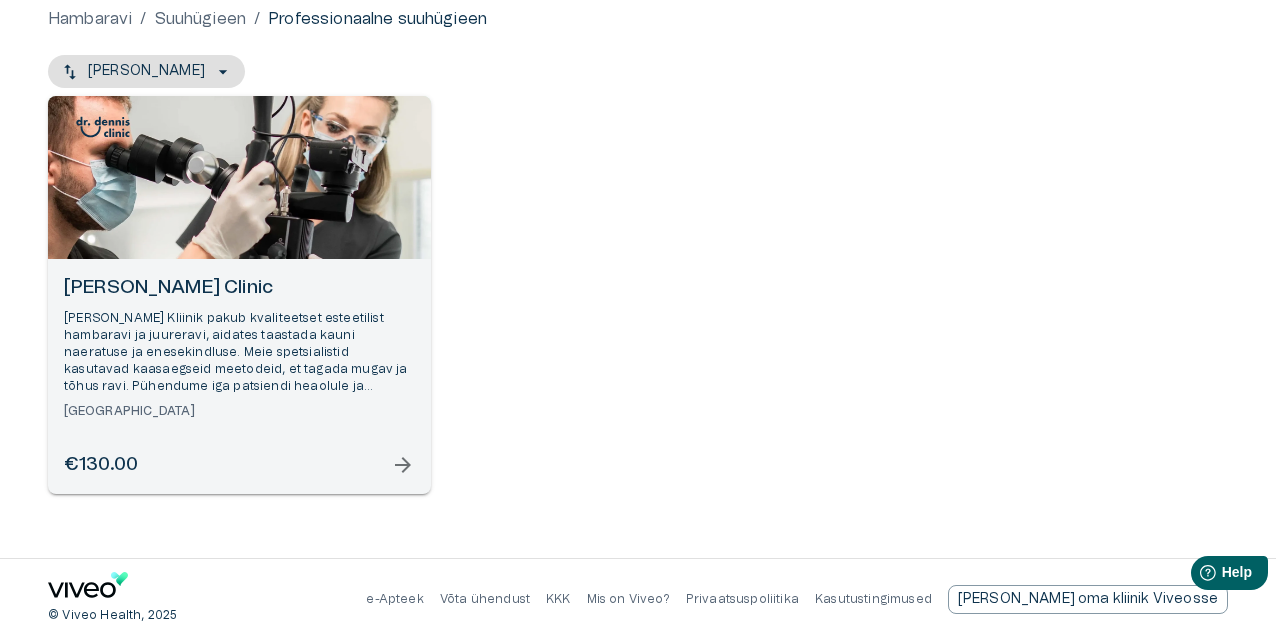 click on "arrow_forward" at bounding box center [403, 465] 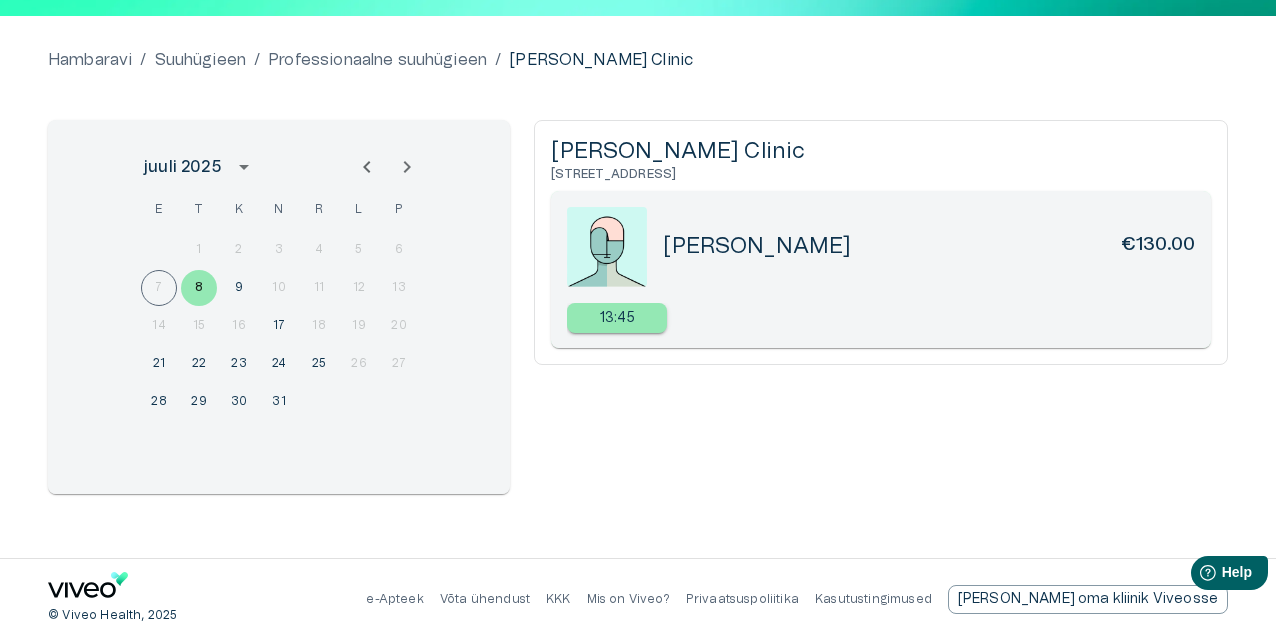 scroll, scrollTop: 202, scrollLeft: 0, axis: vertical 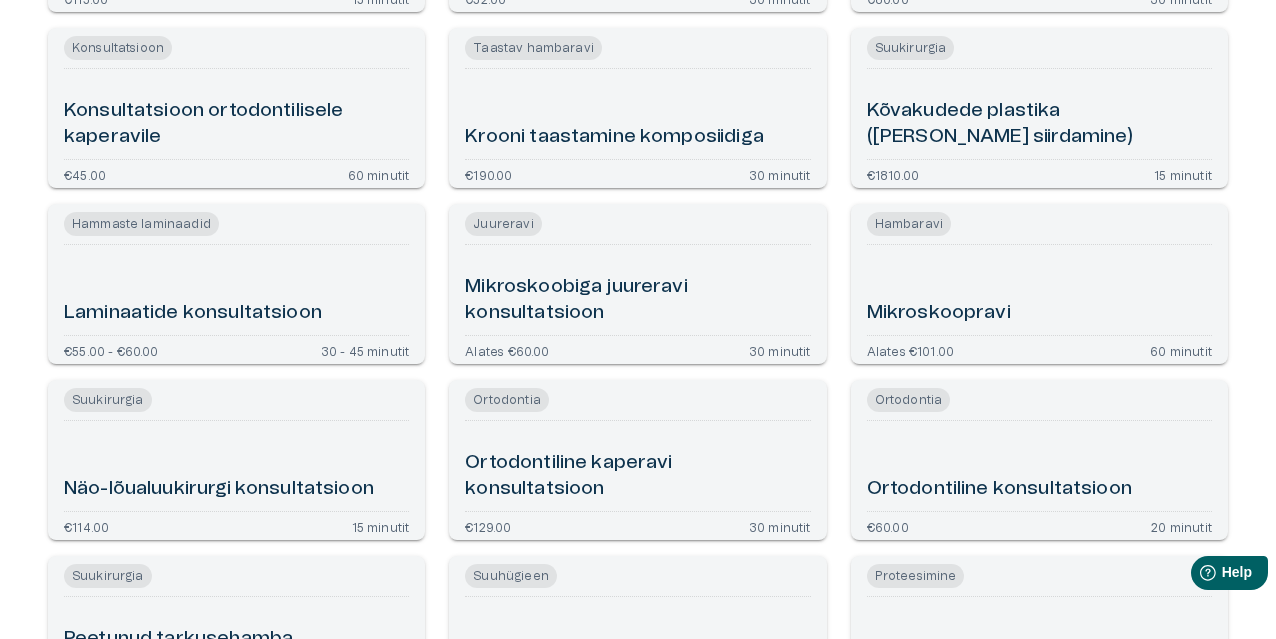 click on "Laminaatide konsultatsioon" at bounding box center (193, 313) 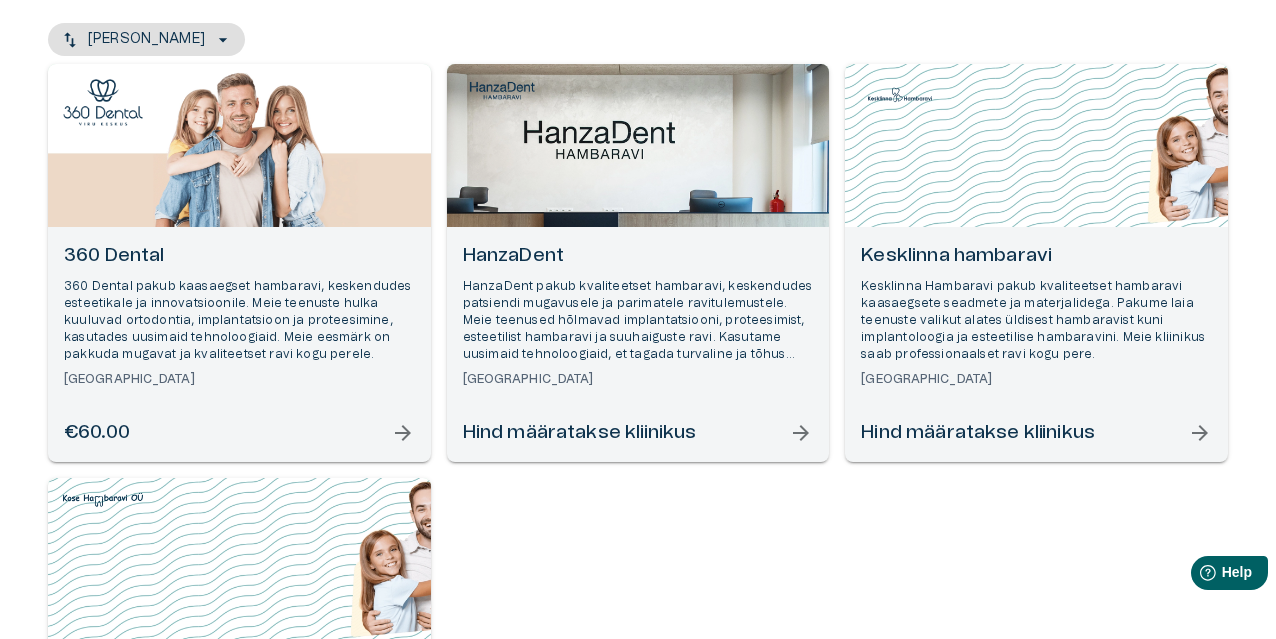 scroll, scrollTop: 216, scrollLeft: 0, axis: vertical 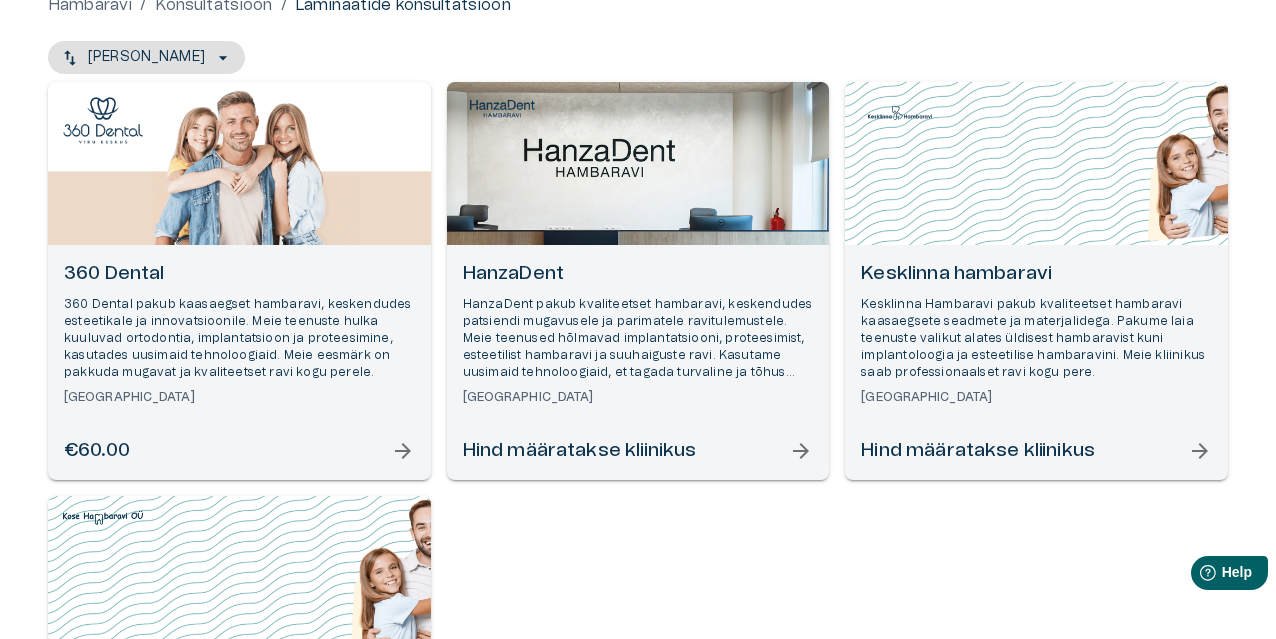 click on "arrow_forward" at bounding box center [1200, 451] 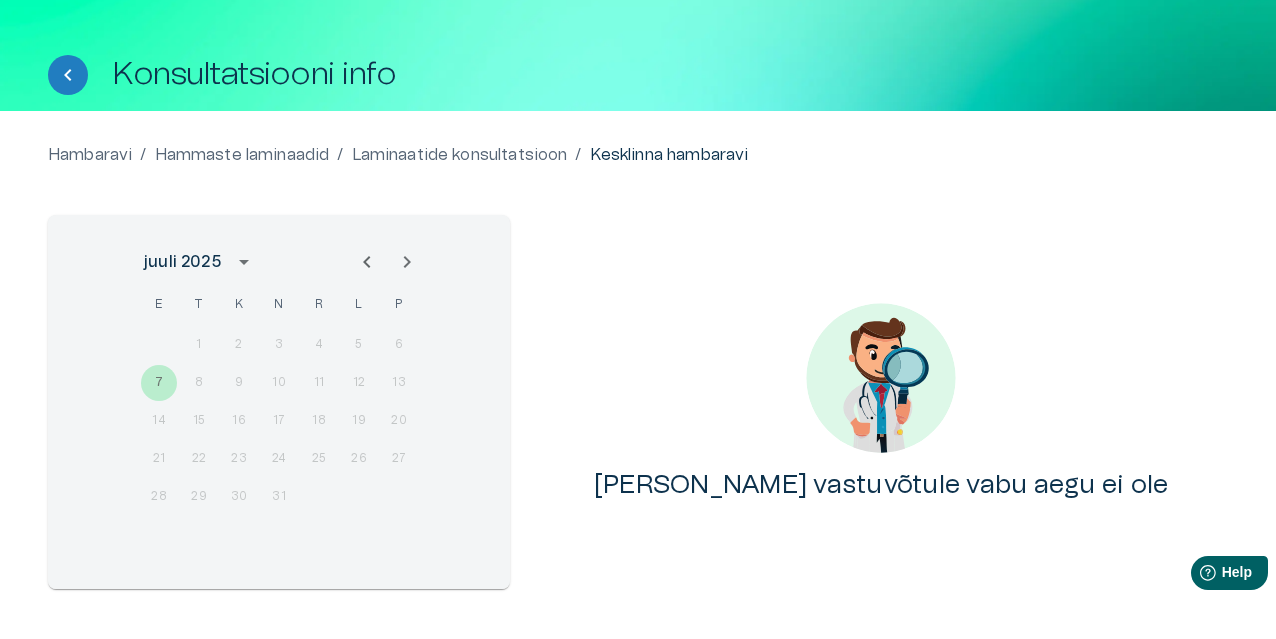 scroll, scrollTop: 0, scrollLeft: 0, axis: both 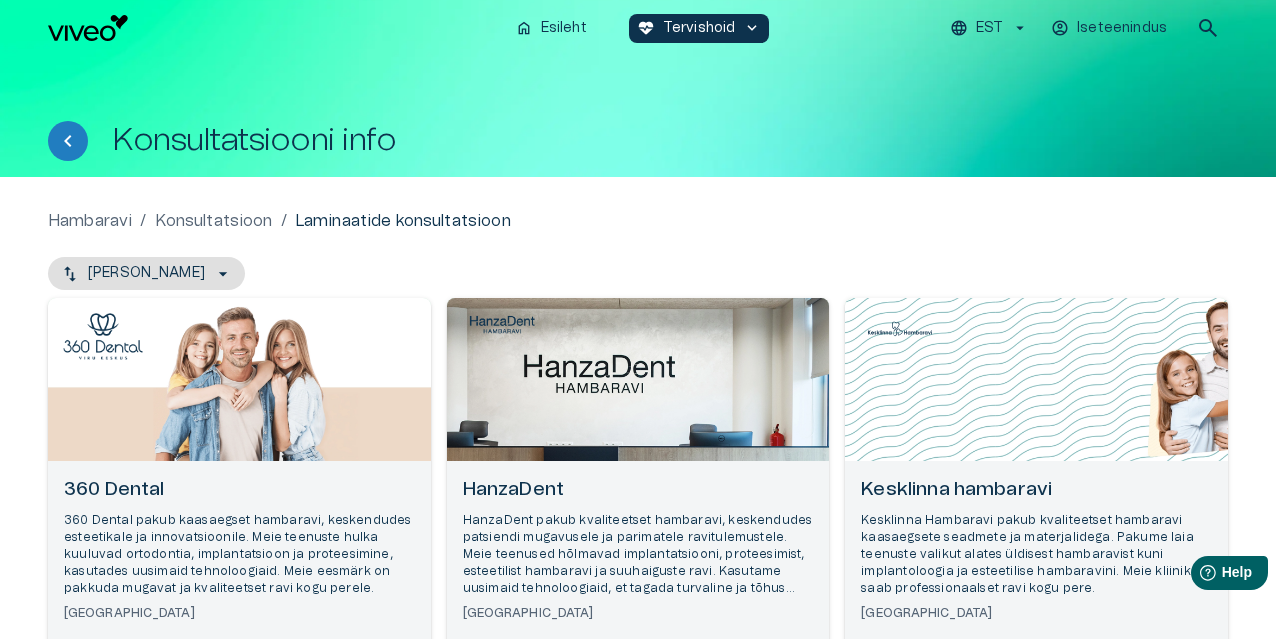 click on "Hambaravi" at bounding box center (90, 221) 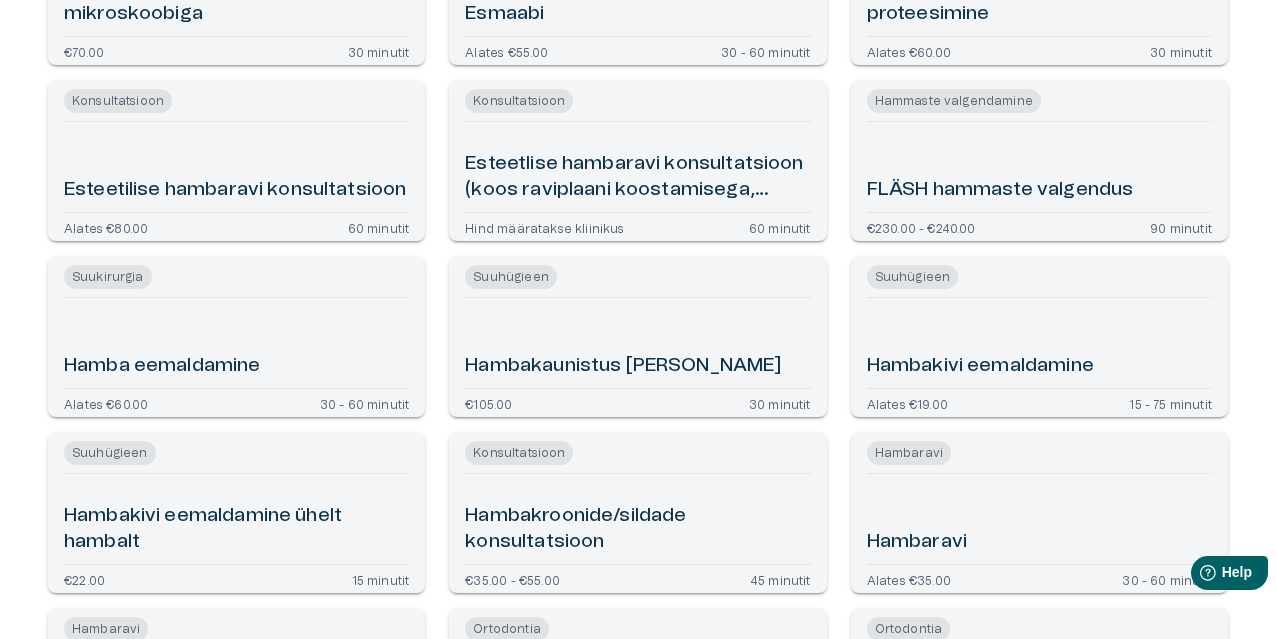 scroll, scrollTop: 900, scrollLeft: 0, axis: vertical 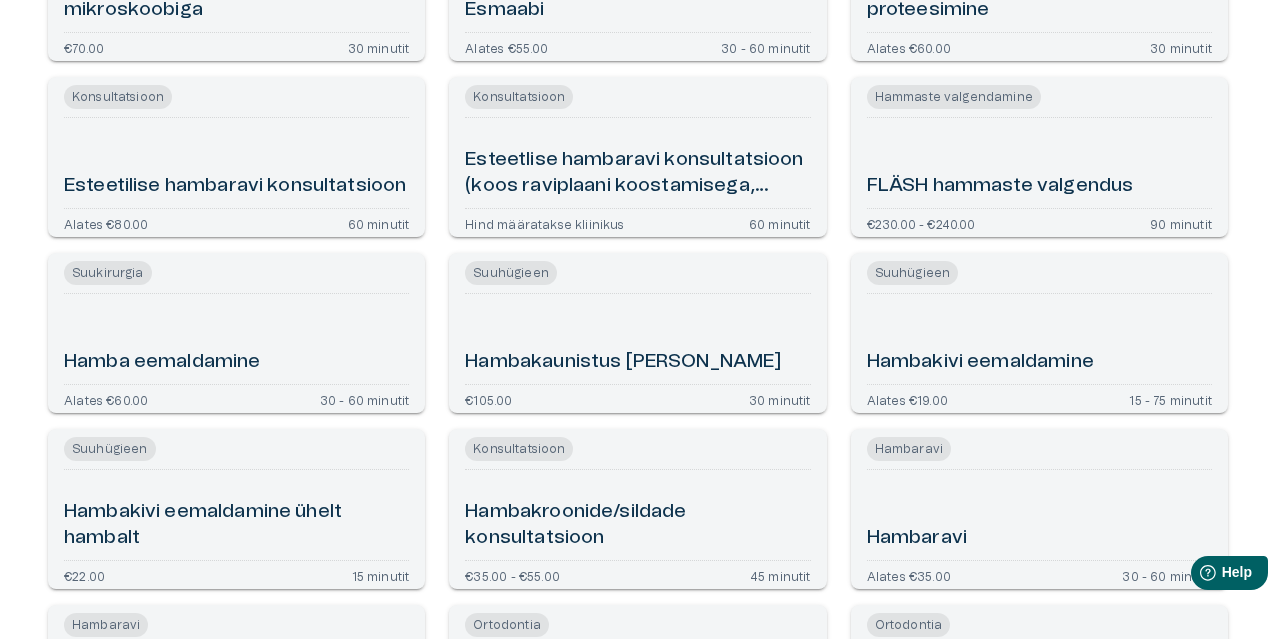 click on "Hambakivi eemaldamine" at bounding box center [980, 362] 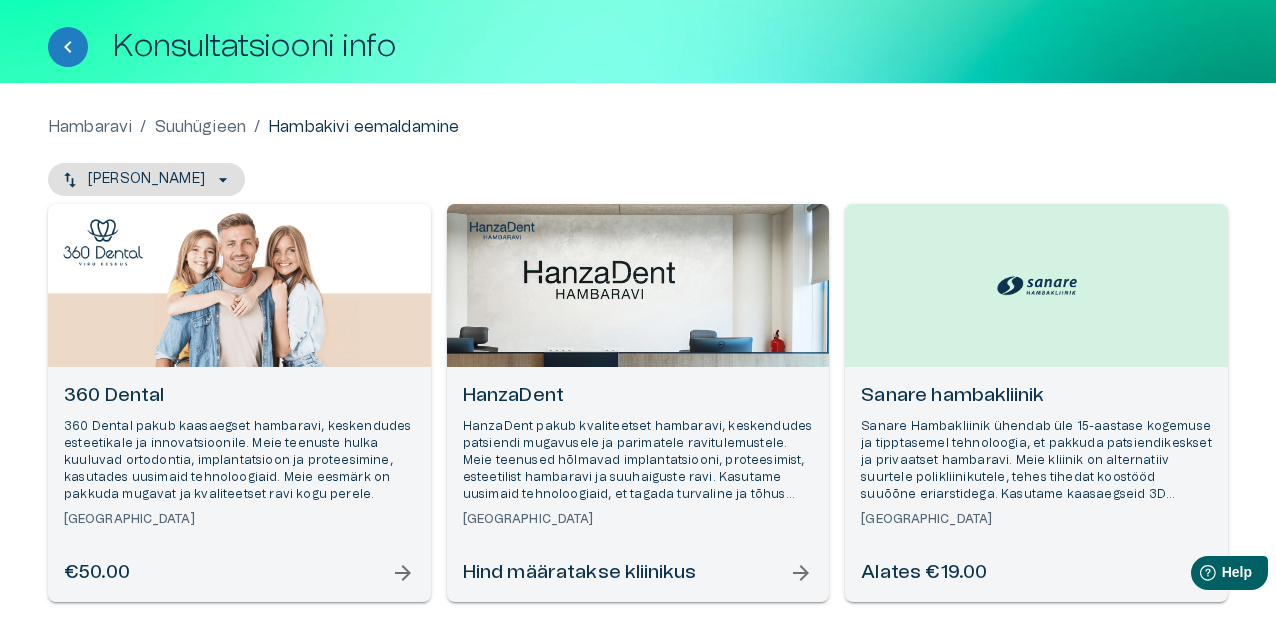 scroll, scrollTop: 202, scrollLeft: 0, axis: vertical 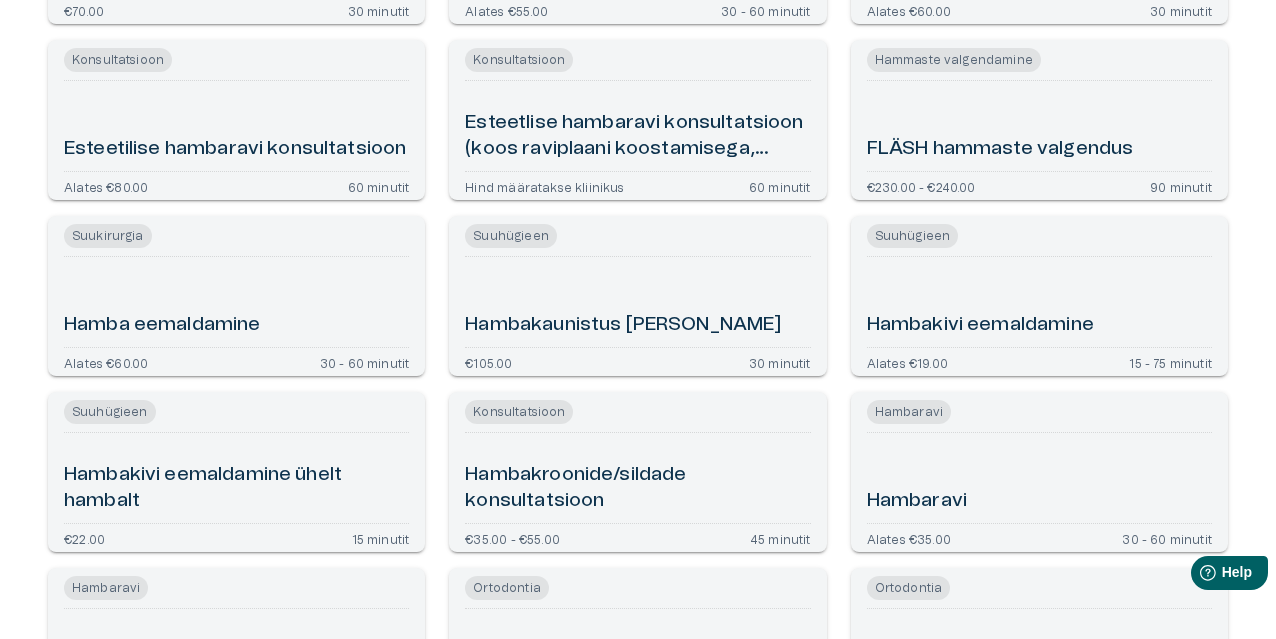 click on "Hamba eemaldamine" at bounding box center (162, 325) 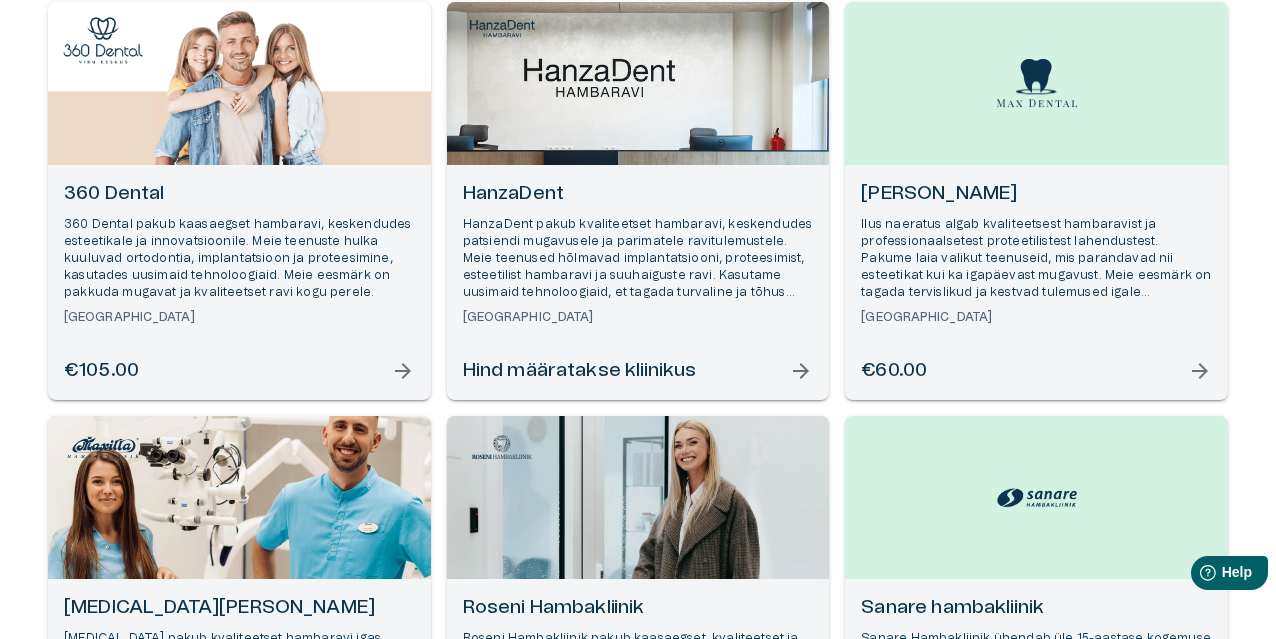 scroll, scrollTop: 0, scrollLeft: 0, axis: both 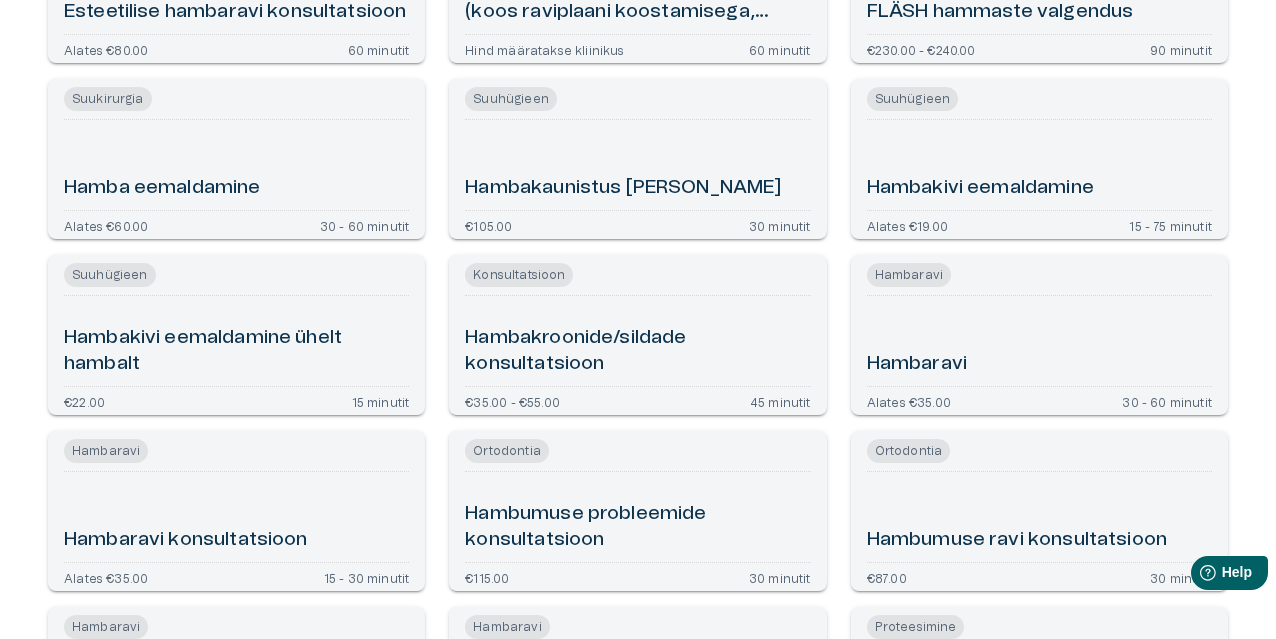 click on "Hambakivi eemaldamine ühelt hambalt" at bounding box center (236, 351) 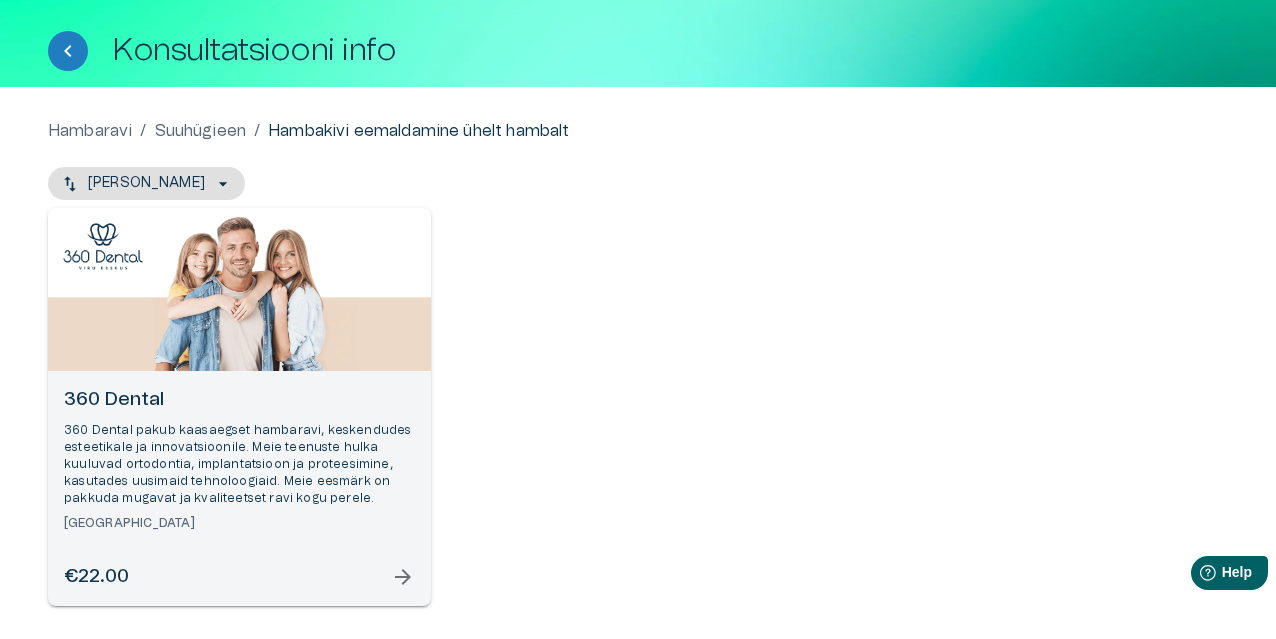 scroll, scrollTop: 0, scrollLeft: 0, axis: both 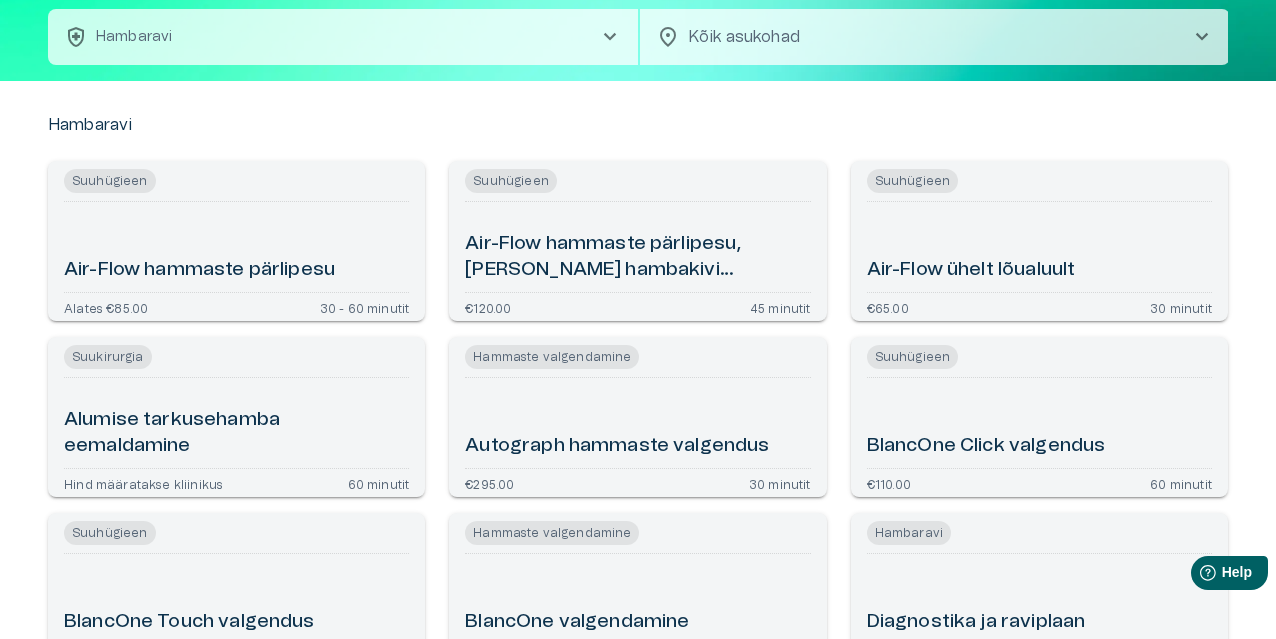 click on "Alumise tarkusehamba eemaldamine" at bounding box center (236, 433) 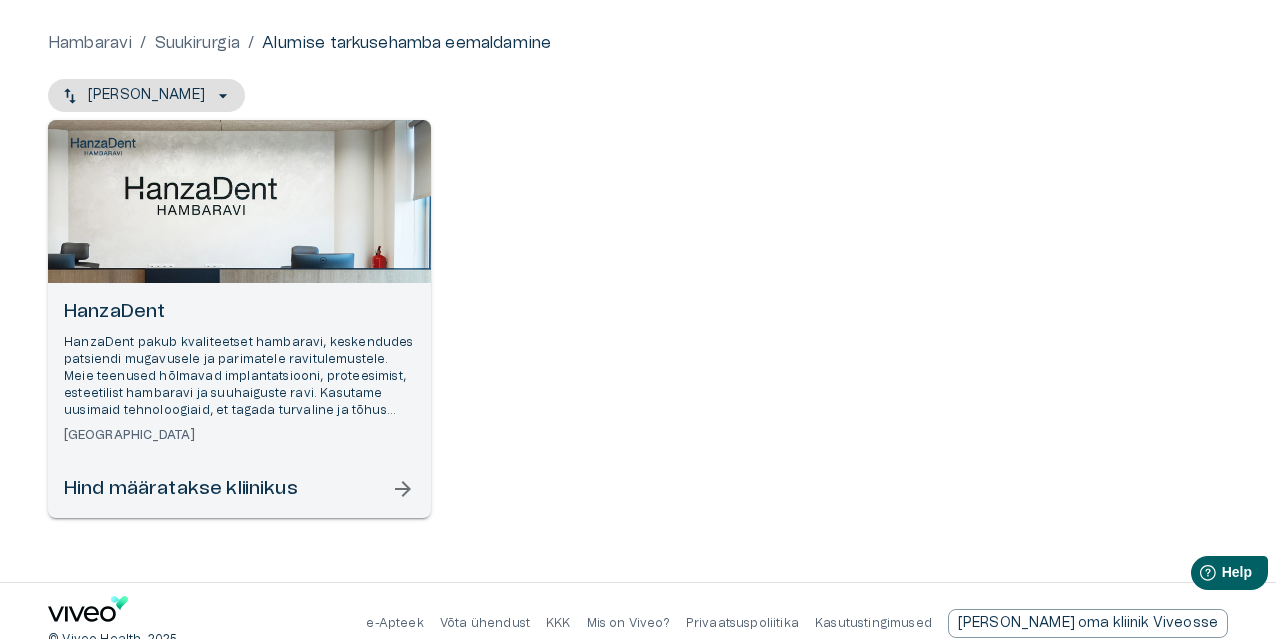 scroll, scrollTop: 202, scrollLeft: 0, axis: vertical 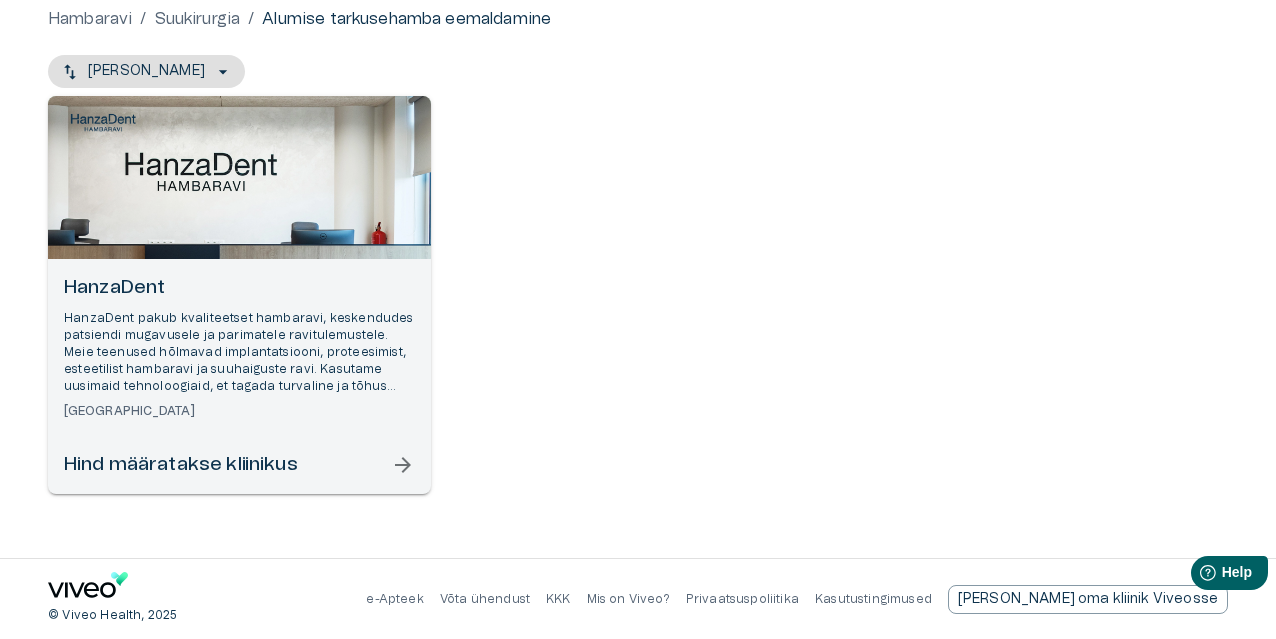 click on "arrow_forward" at bounding box center [403, 465] 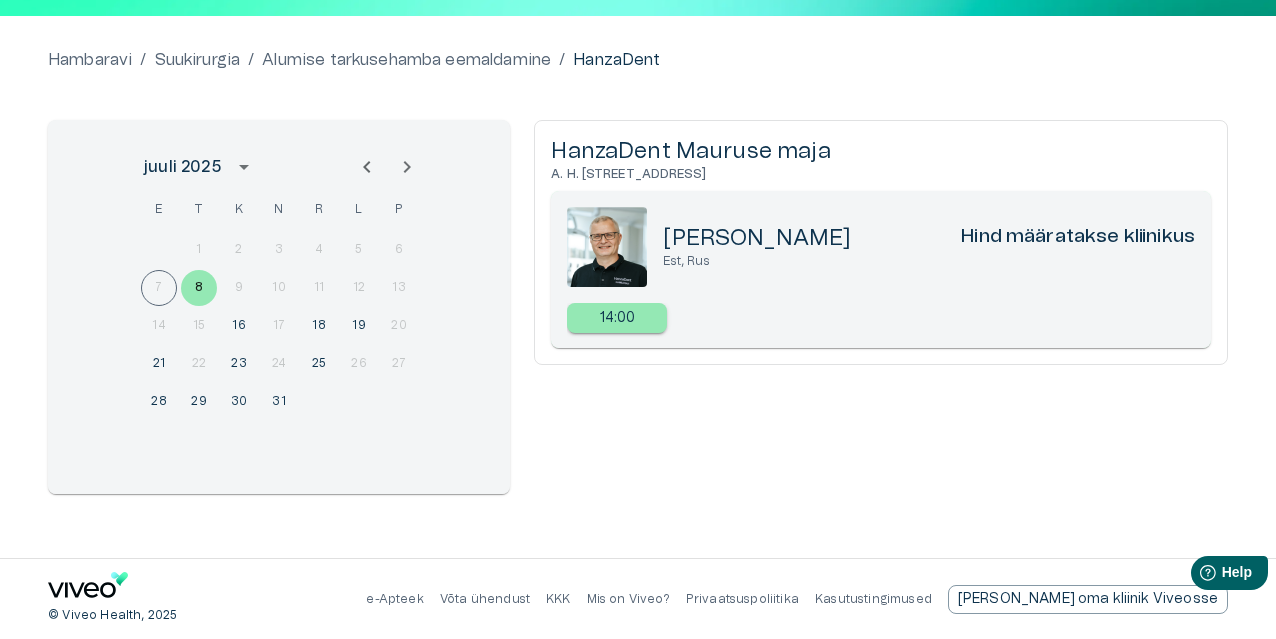 scroll, scrollTop: 0, scrollLeft: 0, axis: both 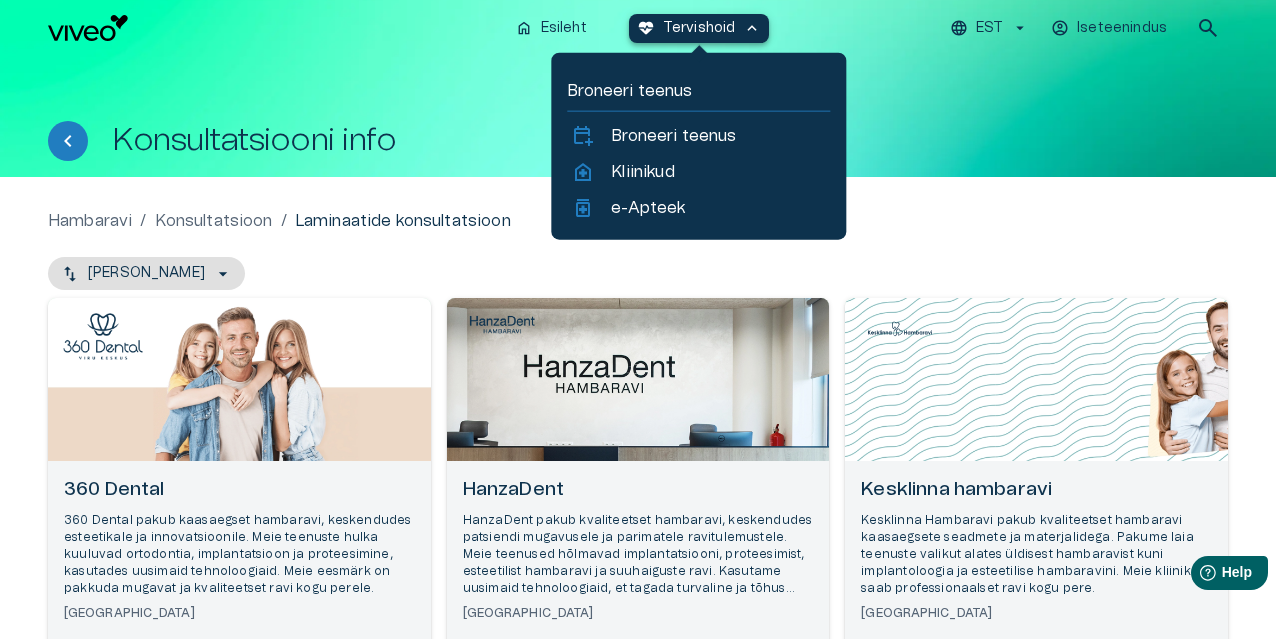 click on "Tervishoid" at bounding box center [699, 28] 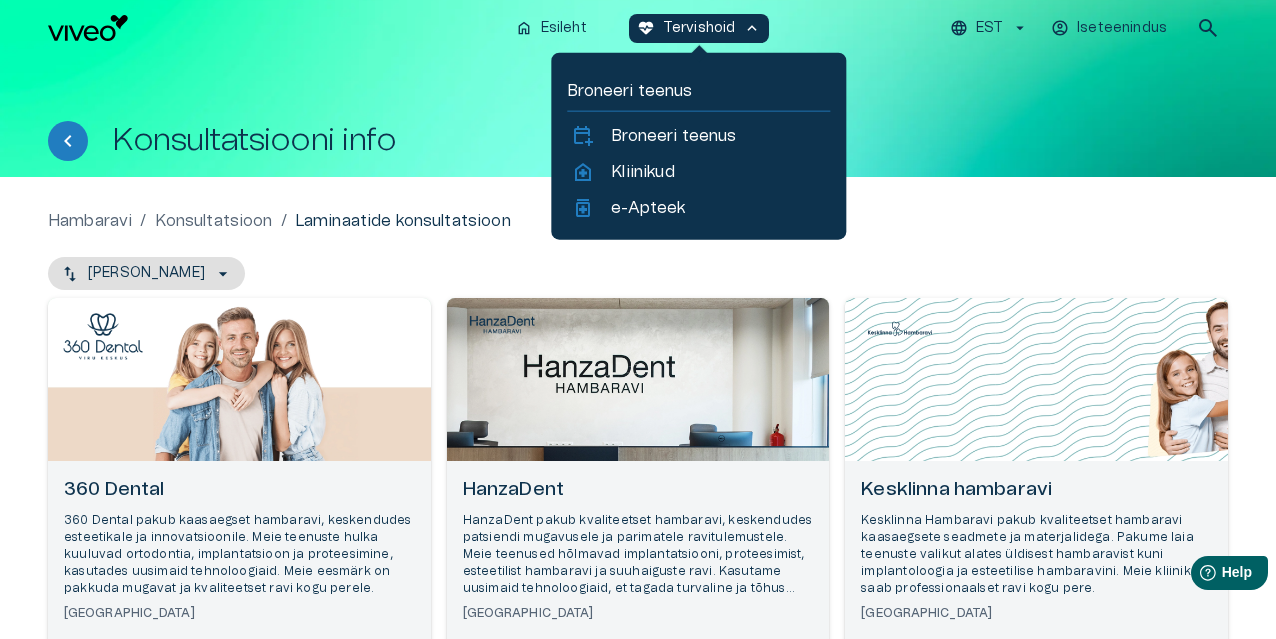 click on "Broneeri teenus" at bounding box center [698, 91] 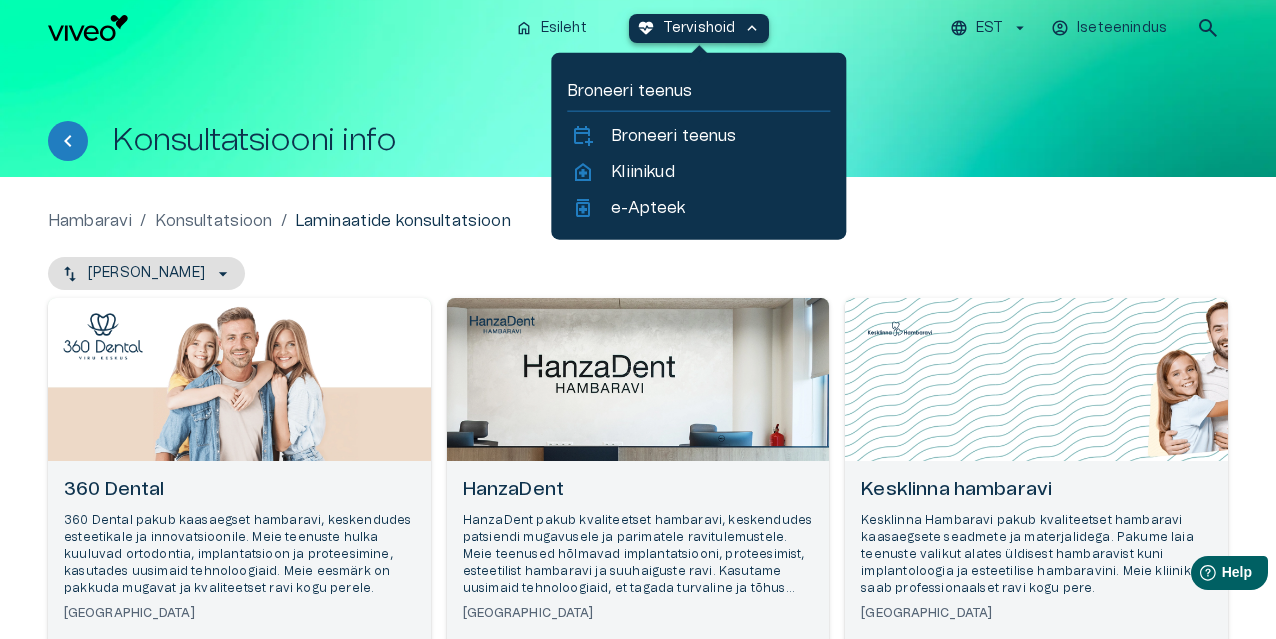 click on "Tervishoid" at bounding box center (699, 28) 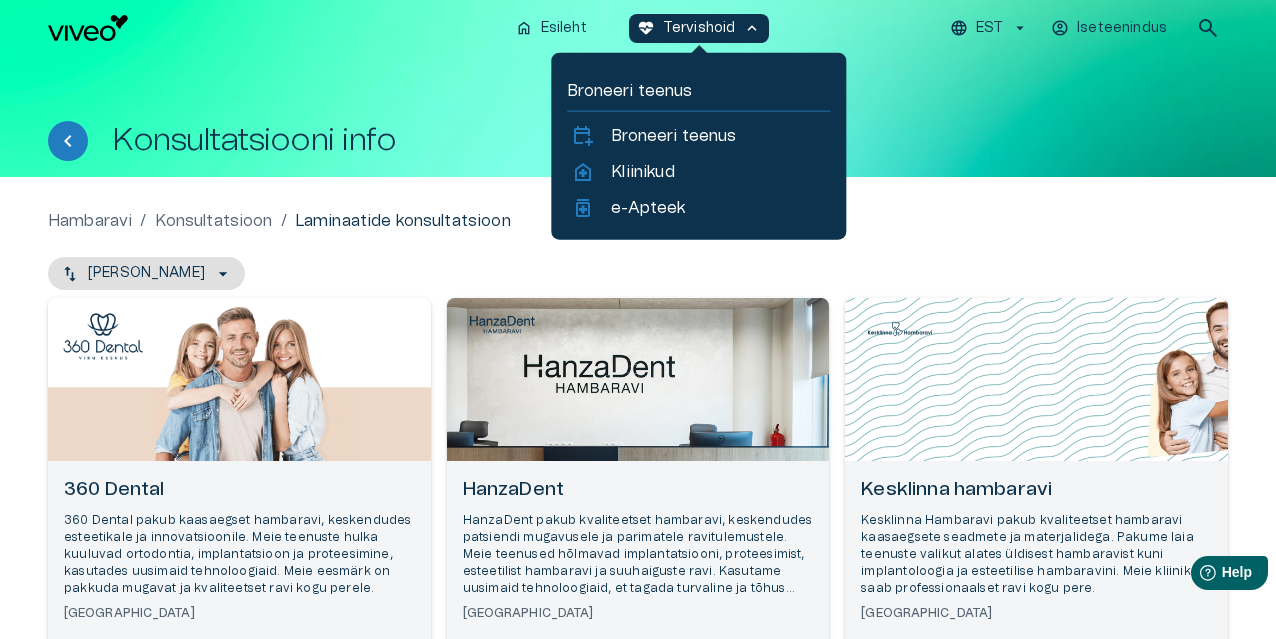 click on "Broneeri teenus" at bounding box center [698, 91] 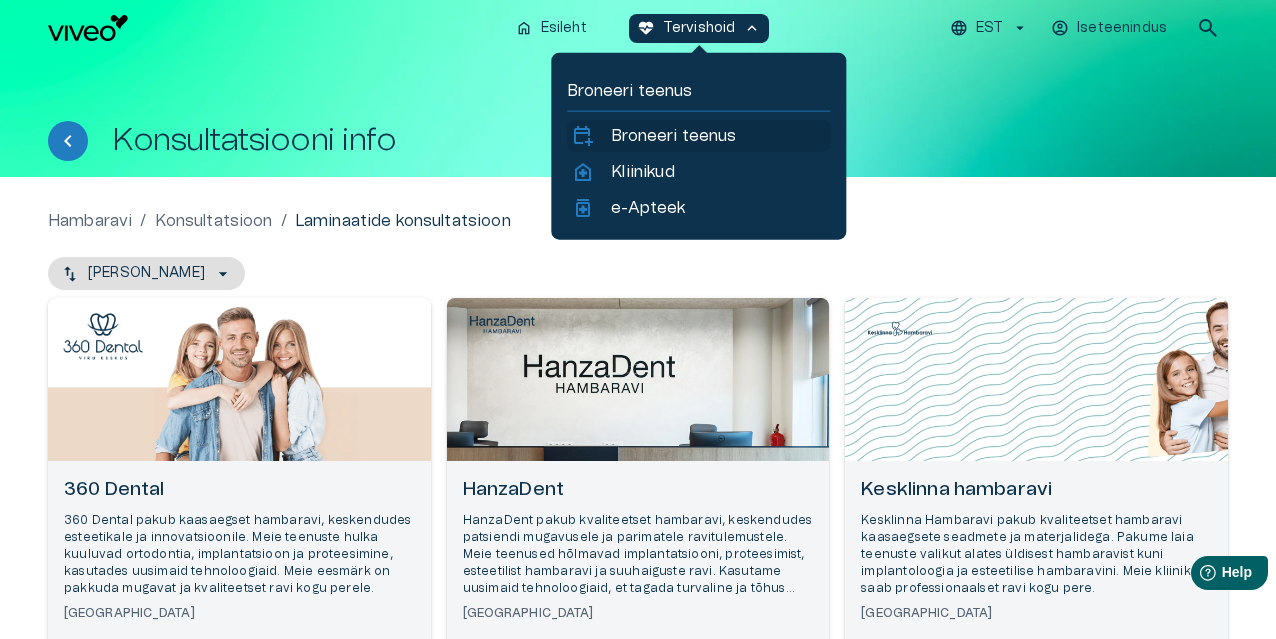 click on "Broneeri teenus" at bounding box center [673, 136] 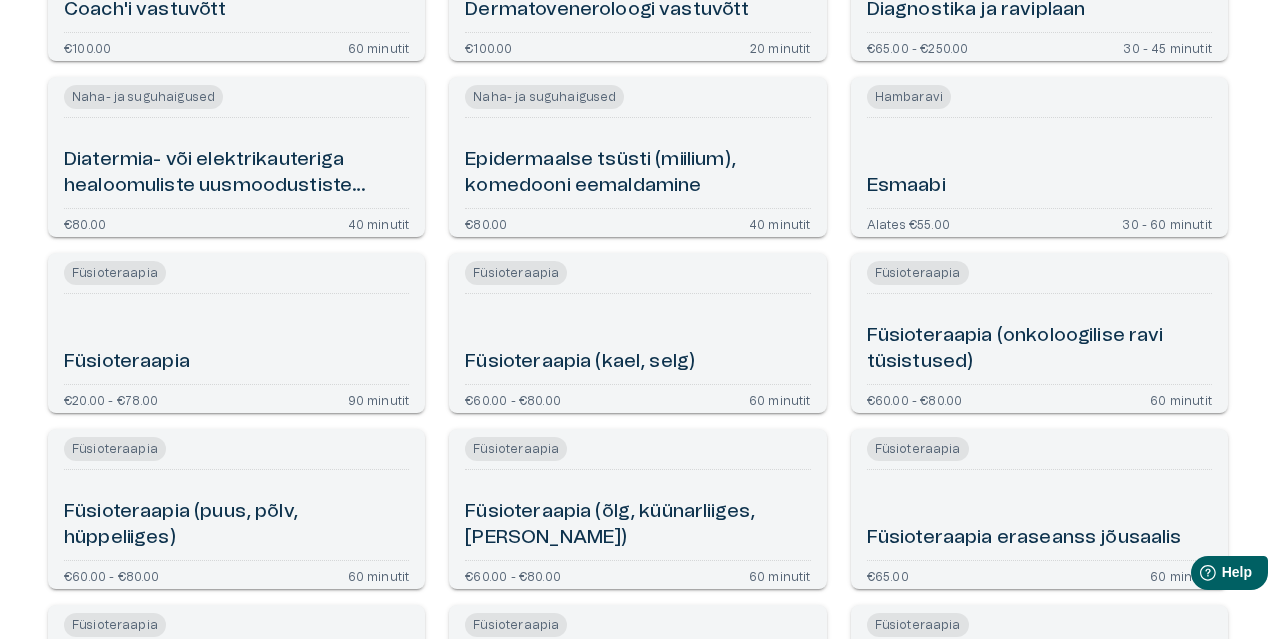 scroll, scrollTop: 0, scrollLeft: 0, axis: both 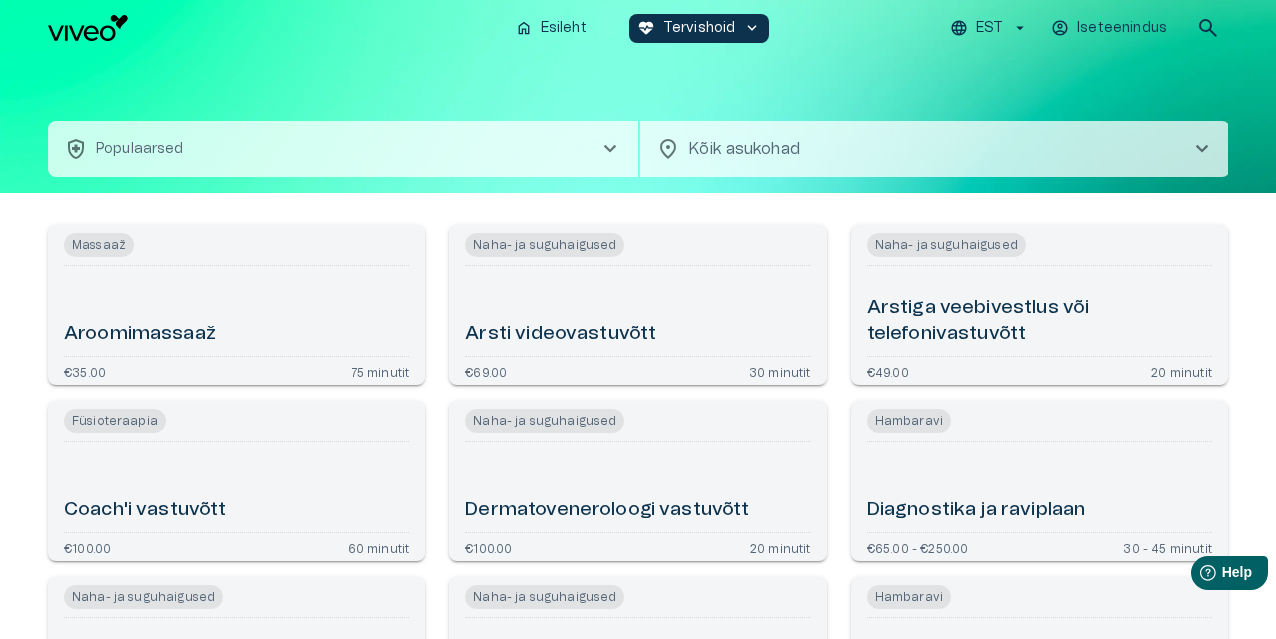 click on "chevron_right" at bounding box center (610, 149) 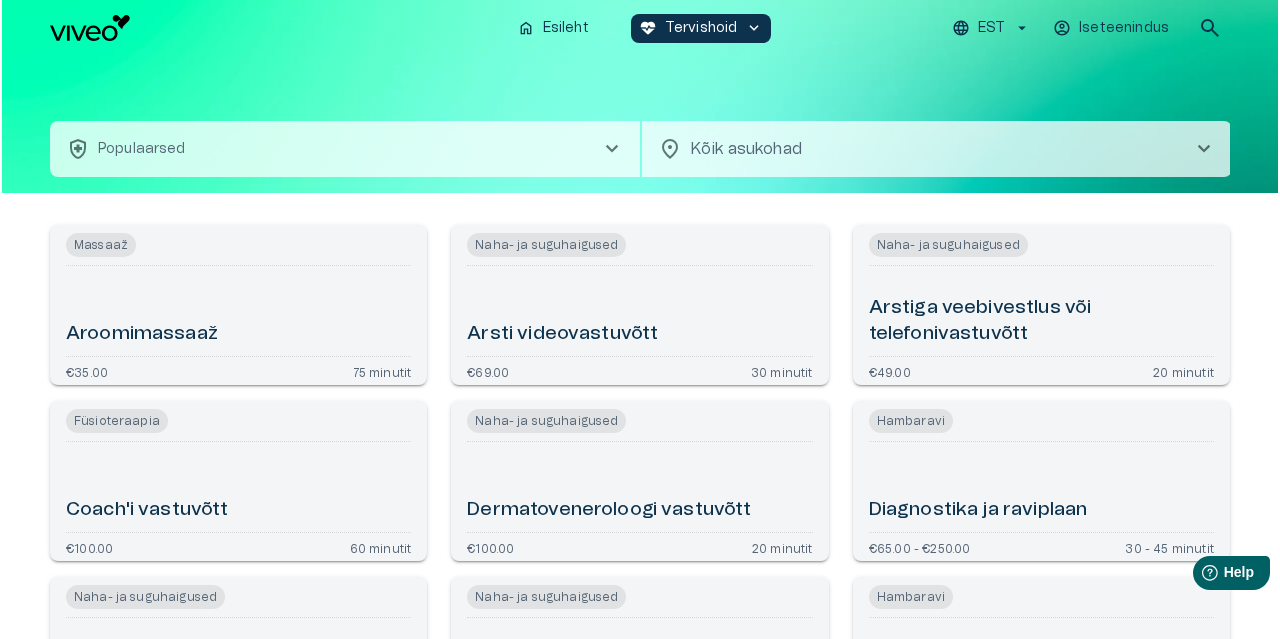 scroll, scrollTop: 56, scrollLeft: 0, axis: vertical 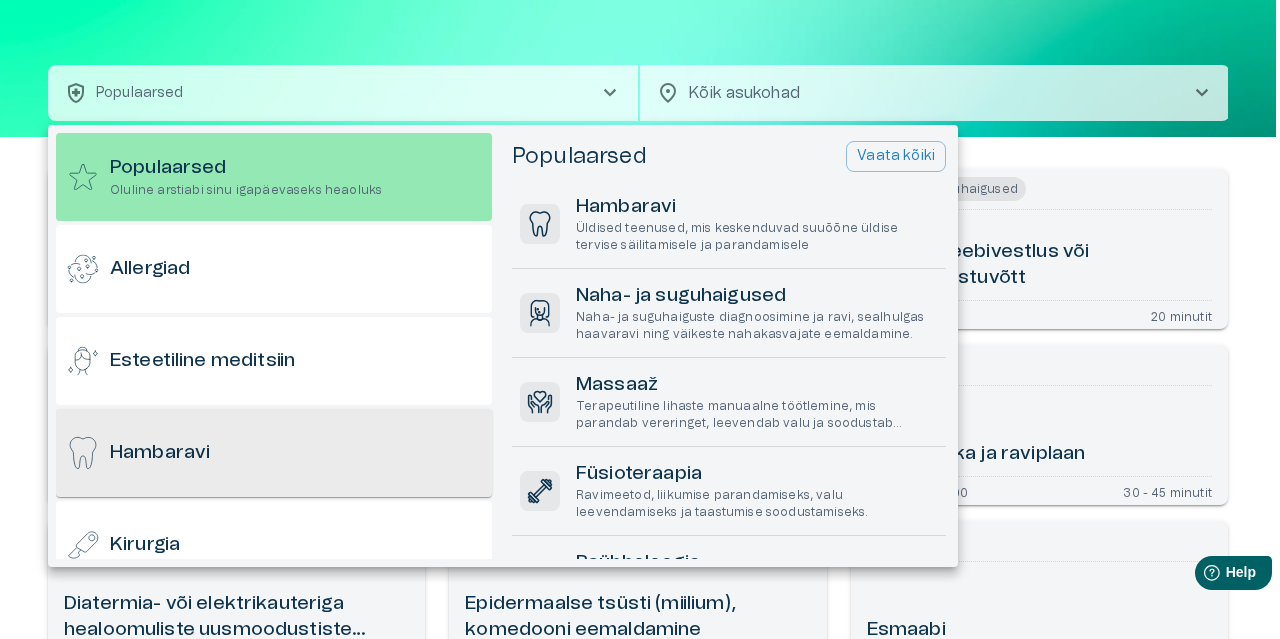click on "Hambaravi" at bounding box center (274, 453) 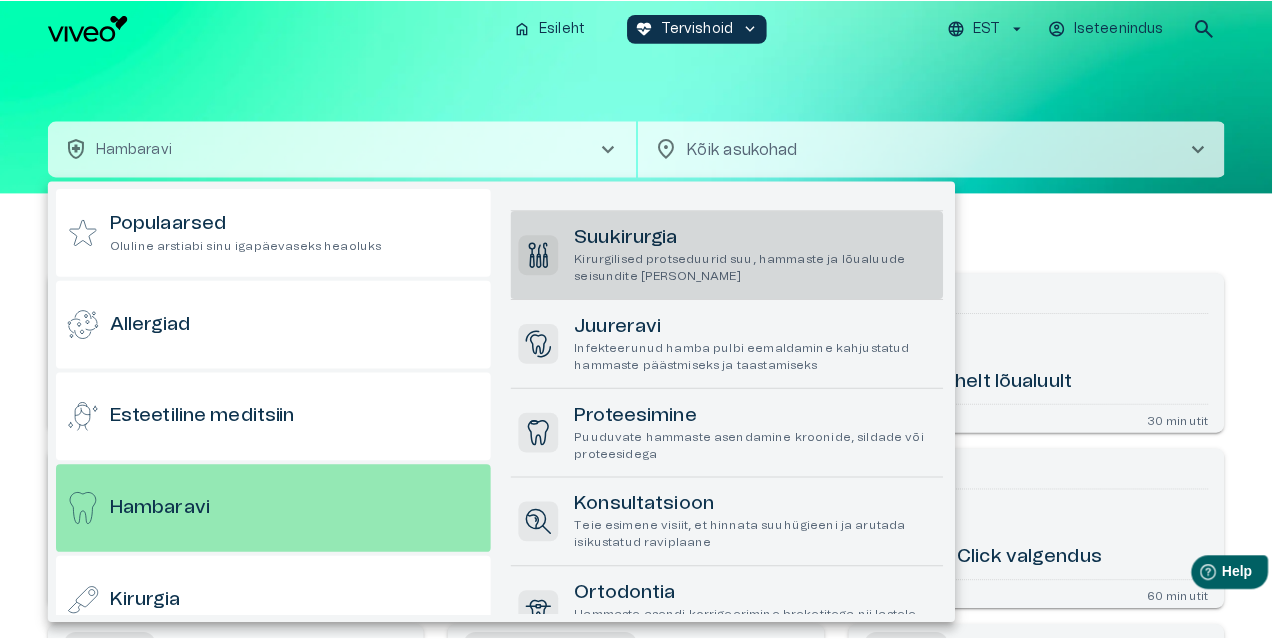scroll, scrollTop: 300, scrollLeft: 0, axis: vertical 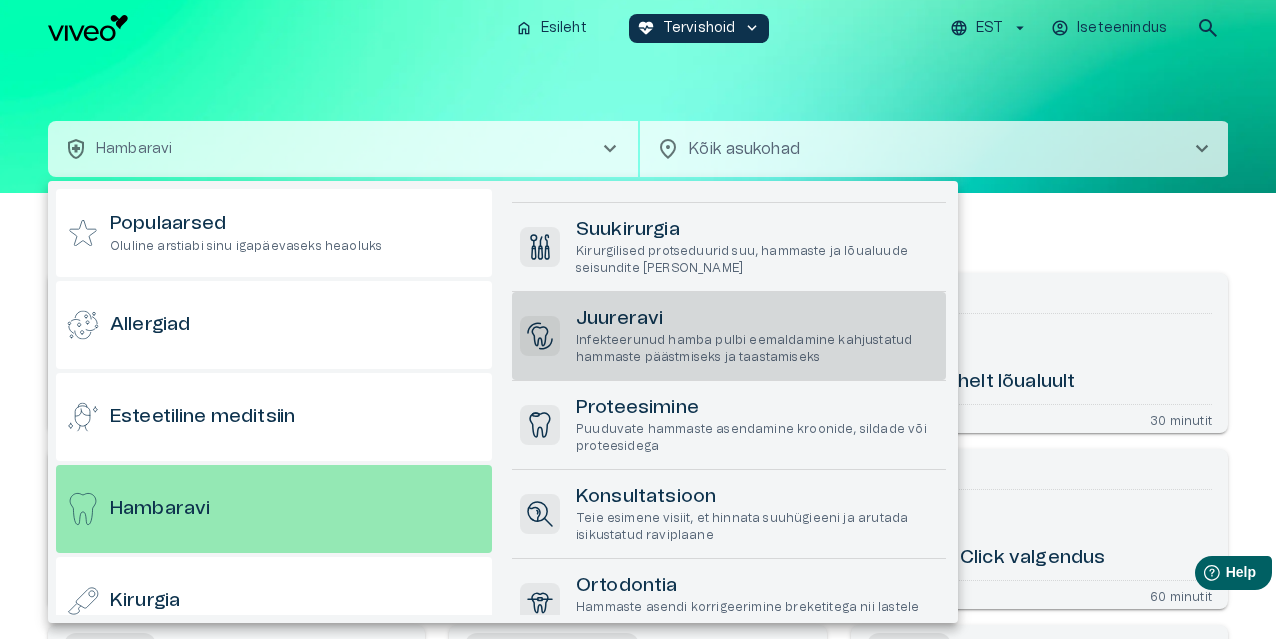 click on "Juureravi" at bounding box center [757, 319] 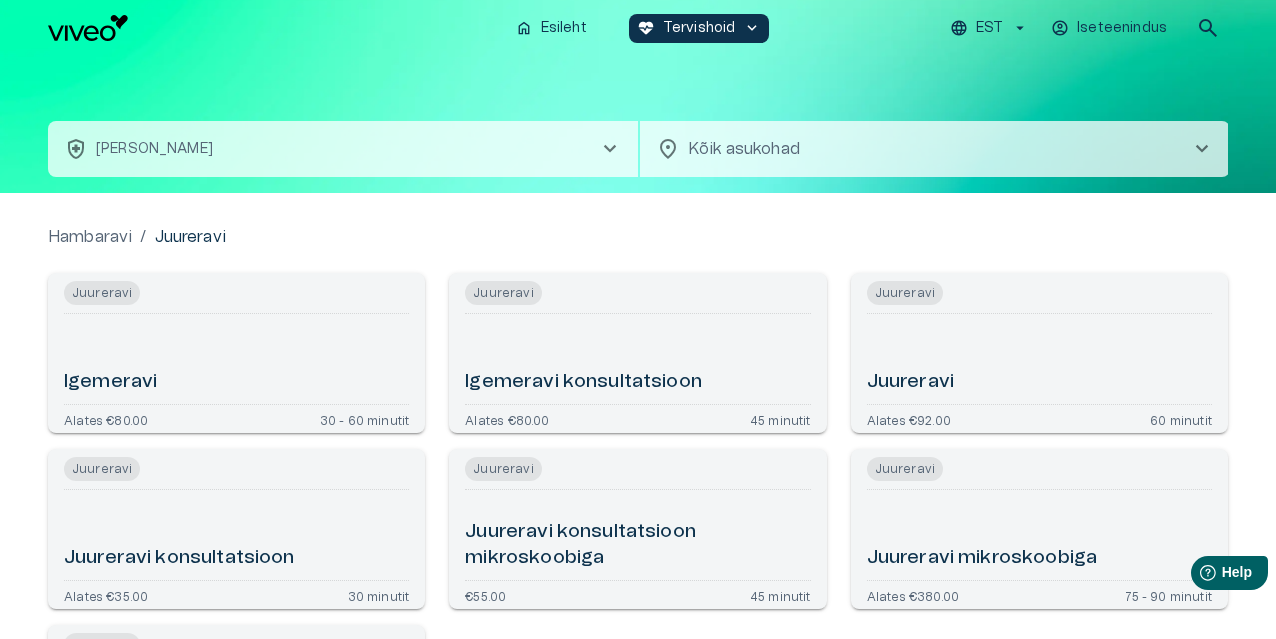 click on "Juureravi" at bounding box center [910, 382] 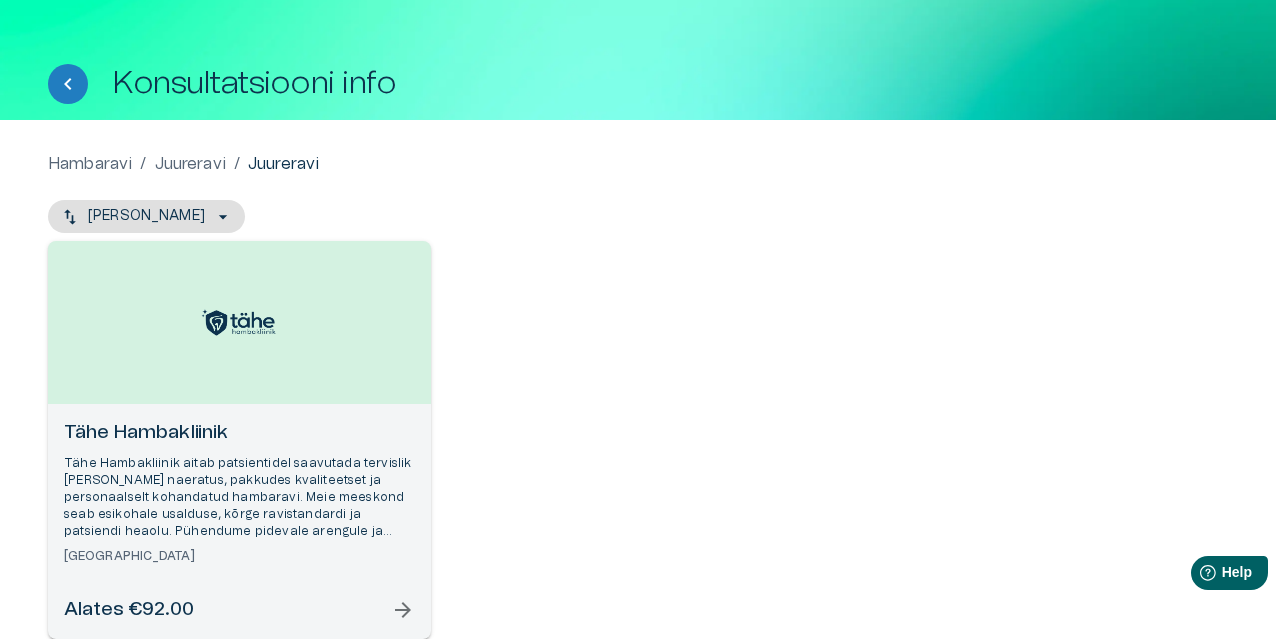 scroll, scrollTop: 202, scrollLeft: 0, axis: vertical 